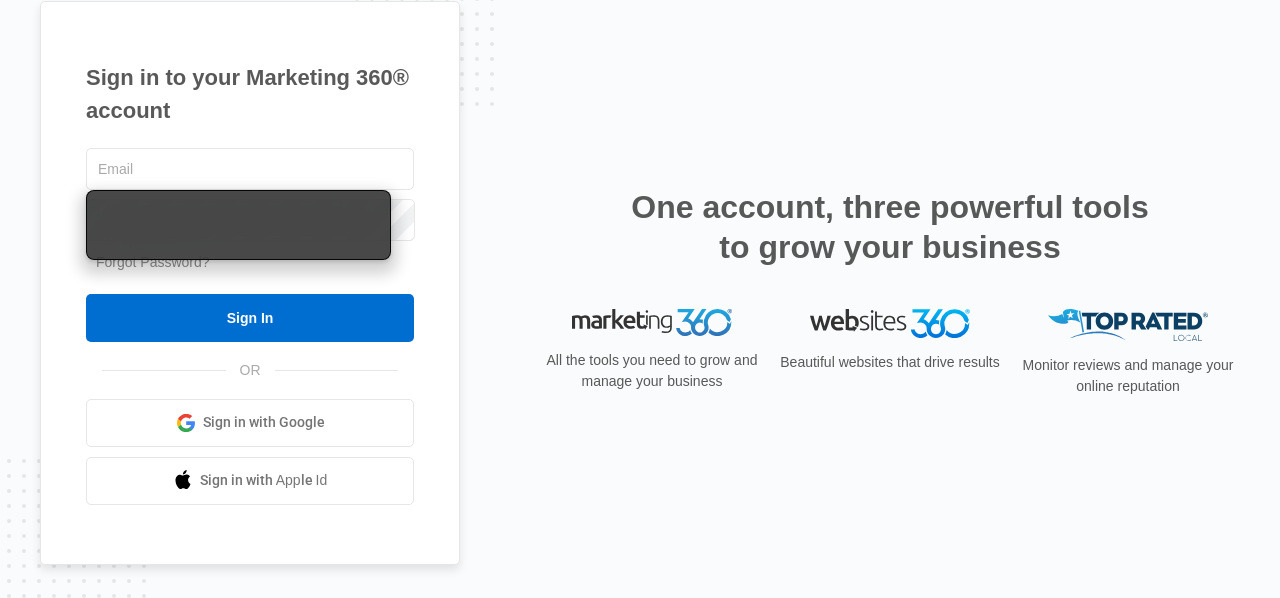 scroll, scrollTop: 0, scrollLeft: 0, axis: both 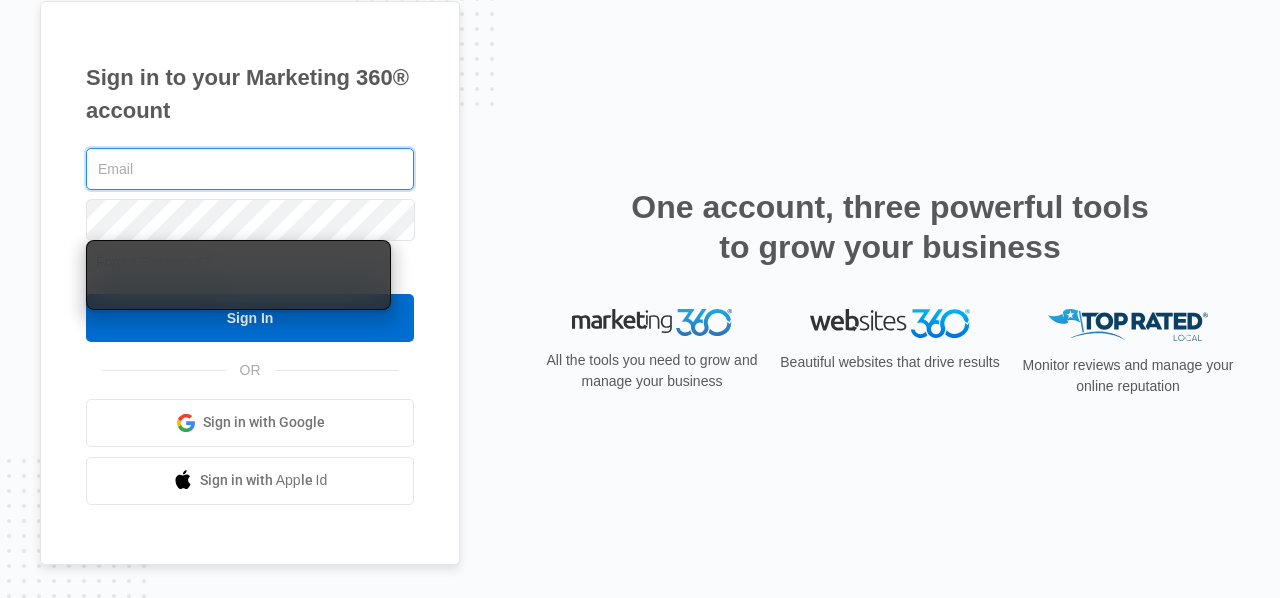 click at bounding box center (250, 169) 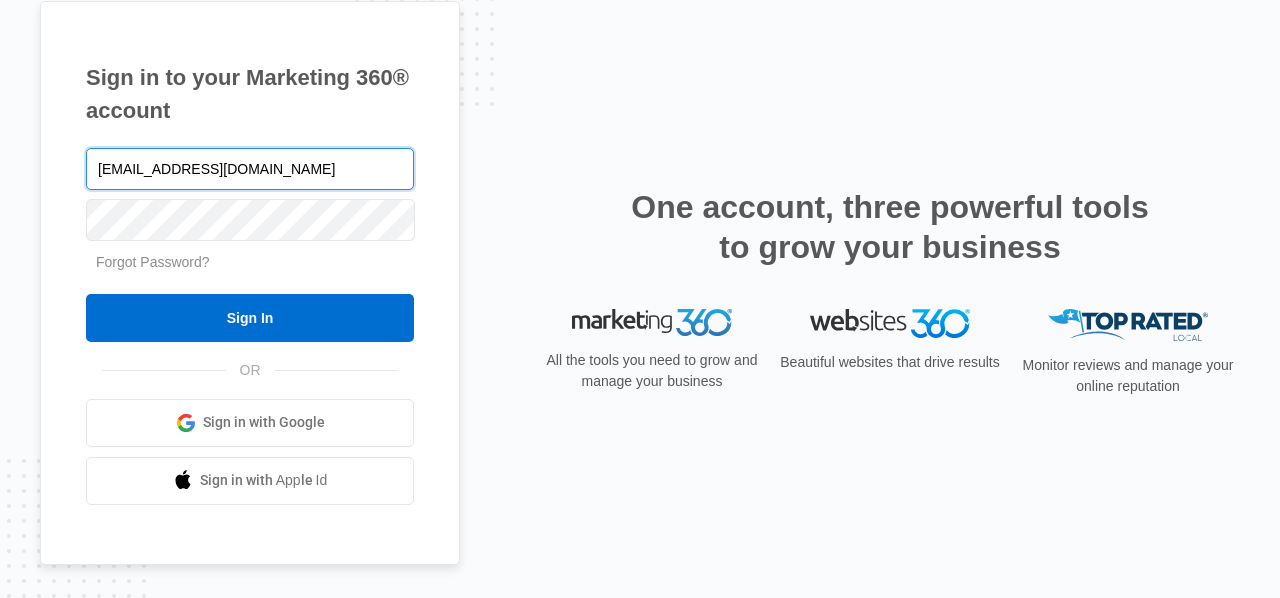 type on "[EMAIL_ADDRESS][DOMAIN_NAME]" 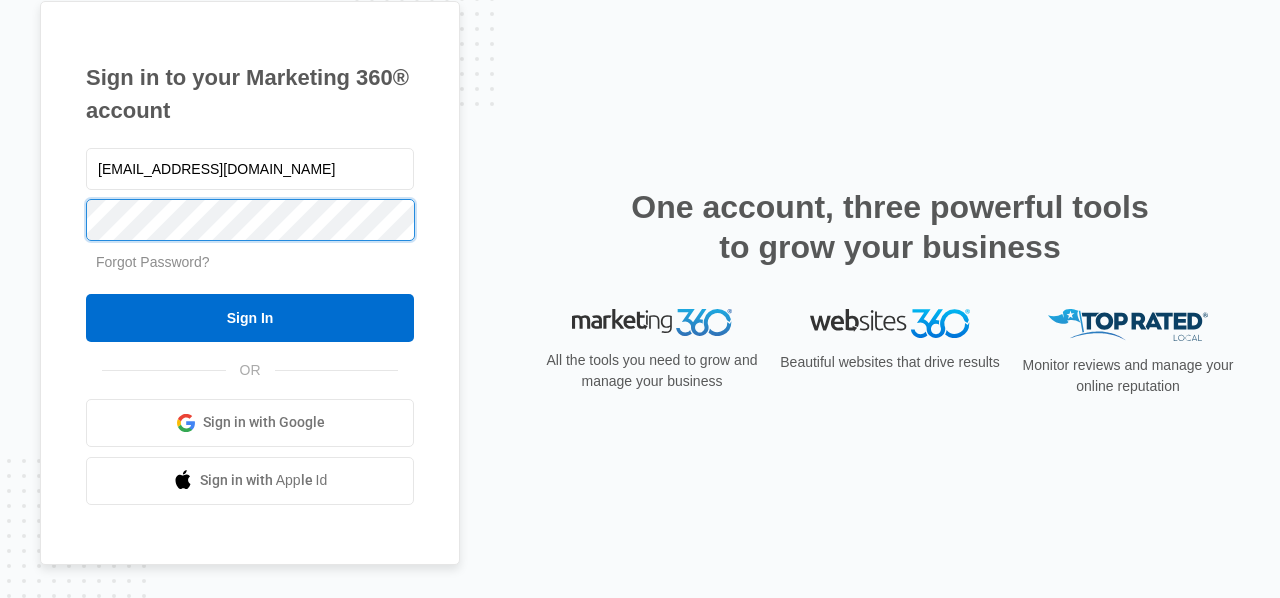 click on "Sign In" at bounding box center [250, 318] 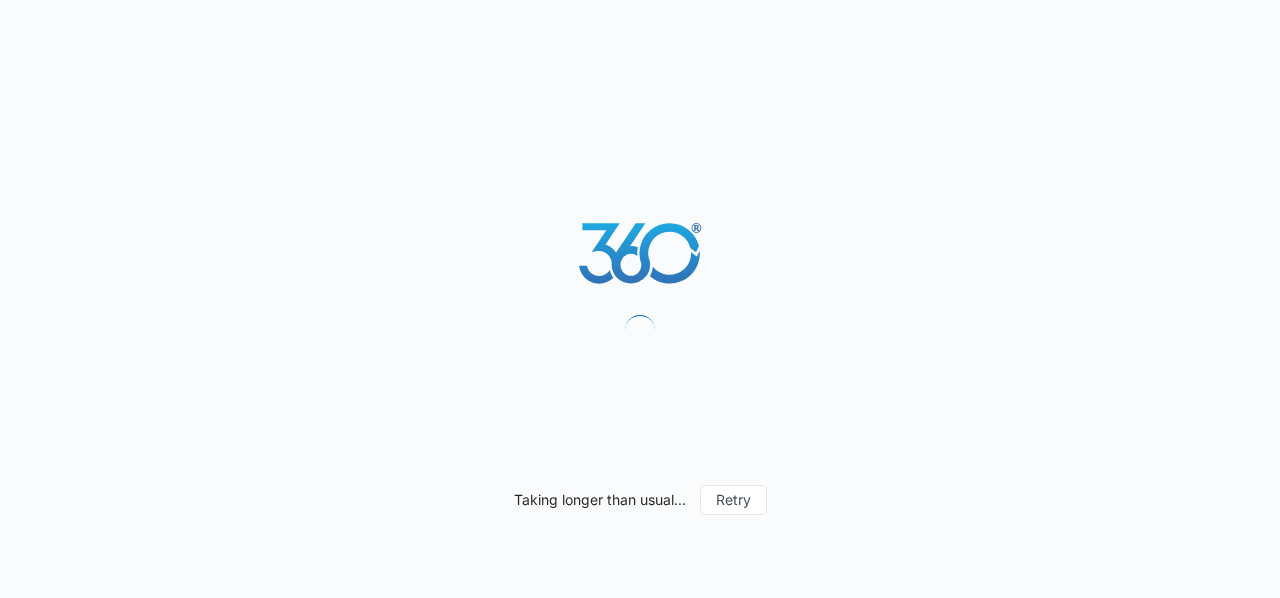 scroll, scrollTop: 0, scrollLeft: 0, axis: both 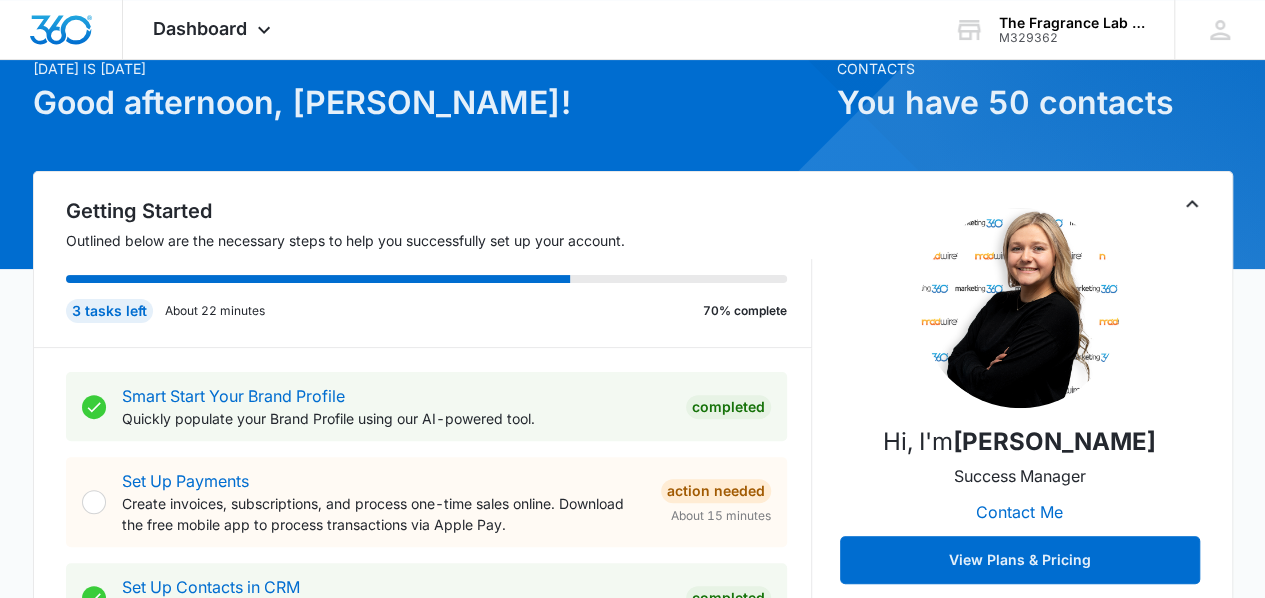 click on "Smart Start Your Brand Profile Quickly populate your Brand Profile using our AI-powered tool. Completed Set Up Payments Create invoices, subscriptions, and process one-time sales online. Download the free mobile app to process transactions via Apple Pay. Action Needed About 15 minutes Set Up Contacts in CRM Add at least 5 contacts in CRM. Completed Verify Domain(s) Verify your domain(s) in Email. Completed Add Location(s) in Settings Add your business location(s) in Settings. Completed Activate Social Activate your social account in order to connect your social profiles. Completed Connect Your Social Profile(s) Add your social media account(s) in Social. Completed Set Up Reputation Complete the setup wizard in Reputation. Action Needed About 2 minutes Connect Listings Connect your Google My Business listings account. About 5 minutes" at bounding box center [439, 757] 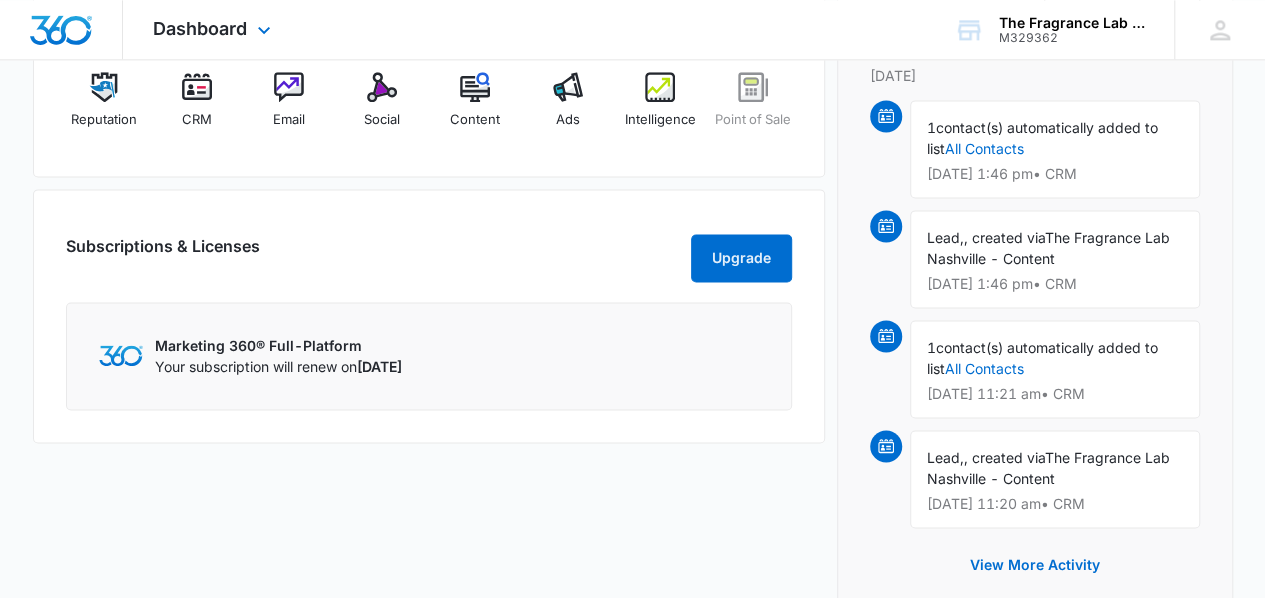 scroll, scrollTop: 832, scrollLeft: 0, axis: vertical 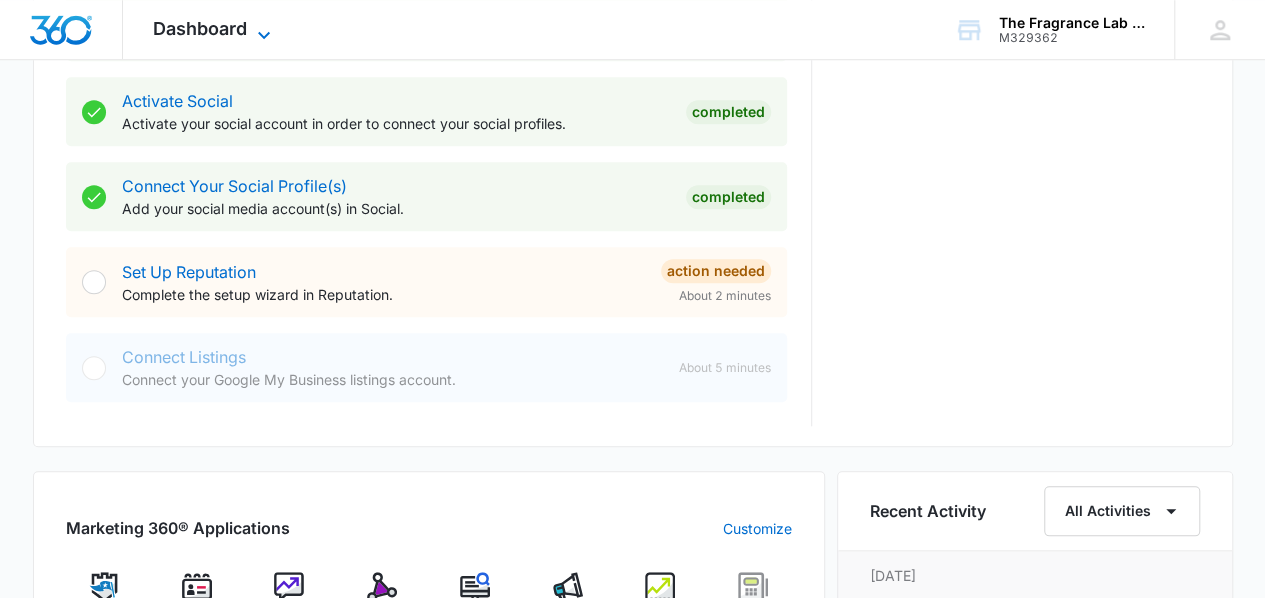 click on "Dashboard" at bounding box center (200, 28) 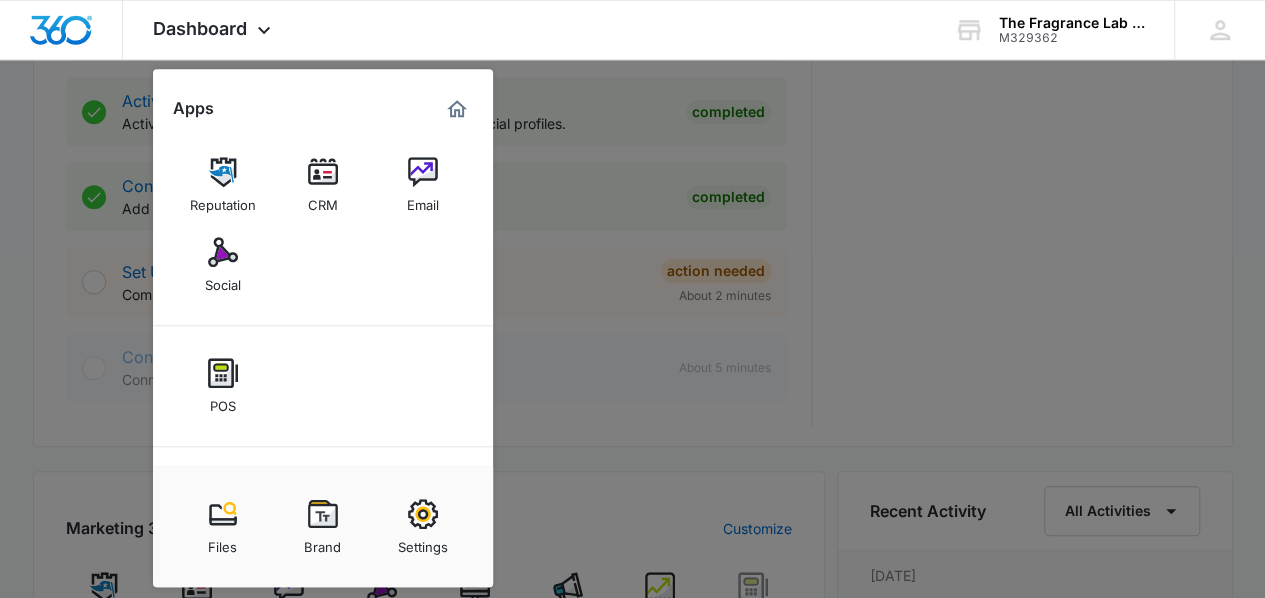 click on "CRM" at bounding box center [323, 185] 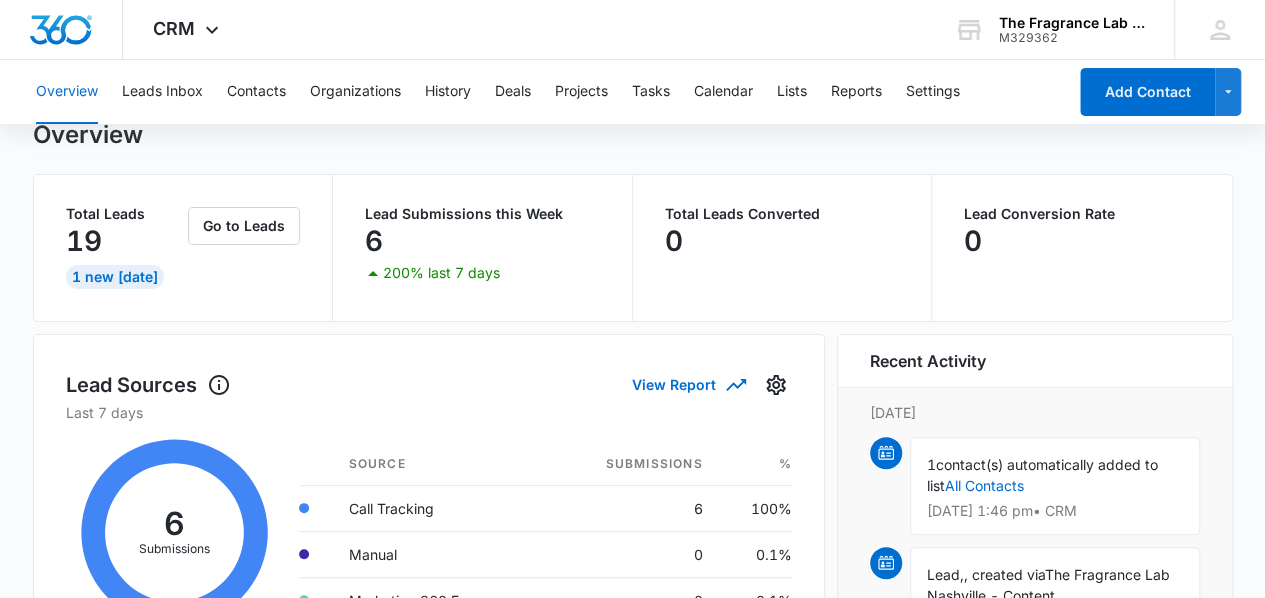 scroll, scrollTop: 100, scrollLeft: 0, axis: vertical 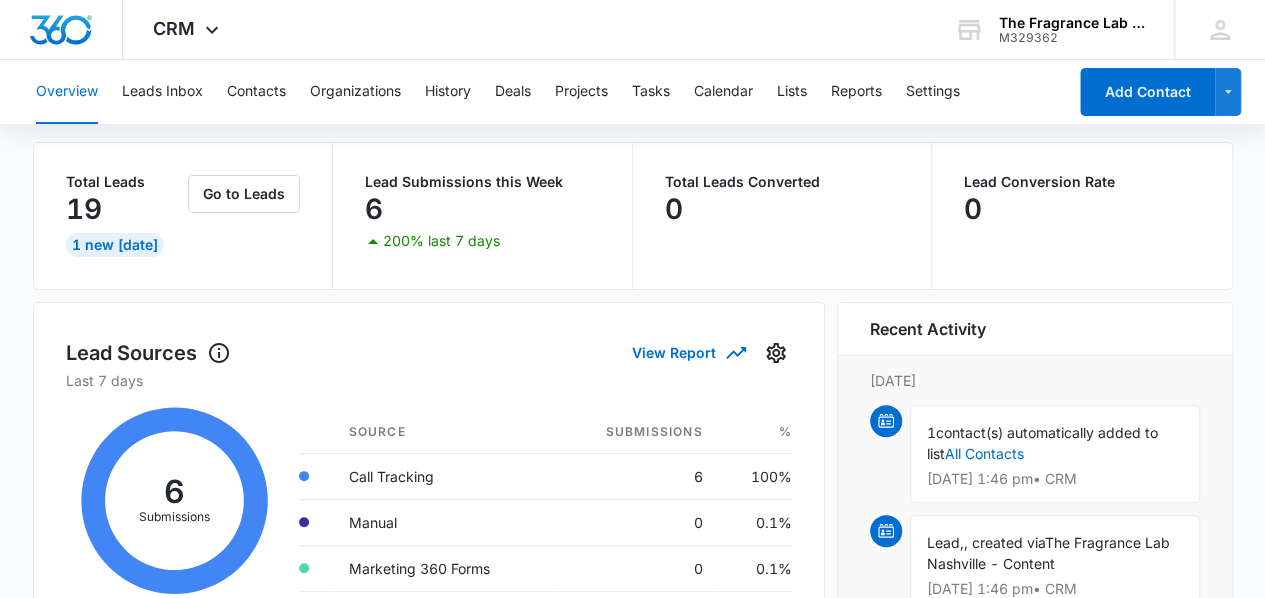 click on "Total Leads Converted 0" at bounding box center [782, 216] 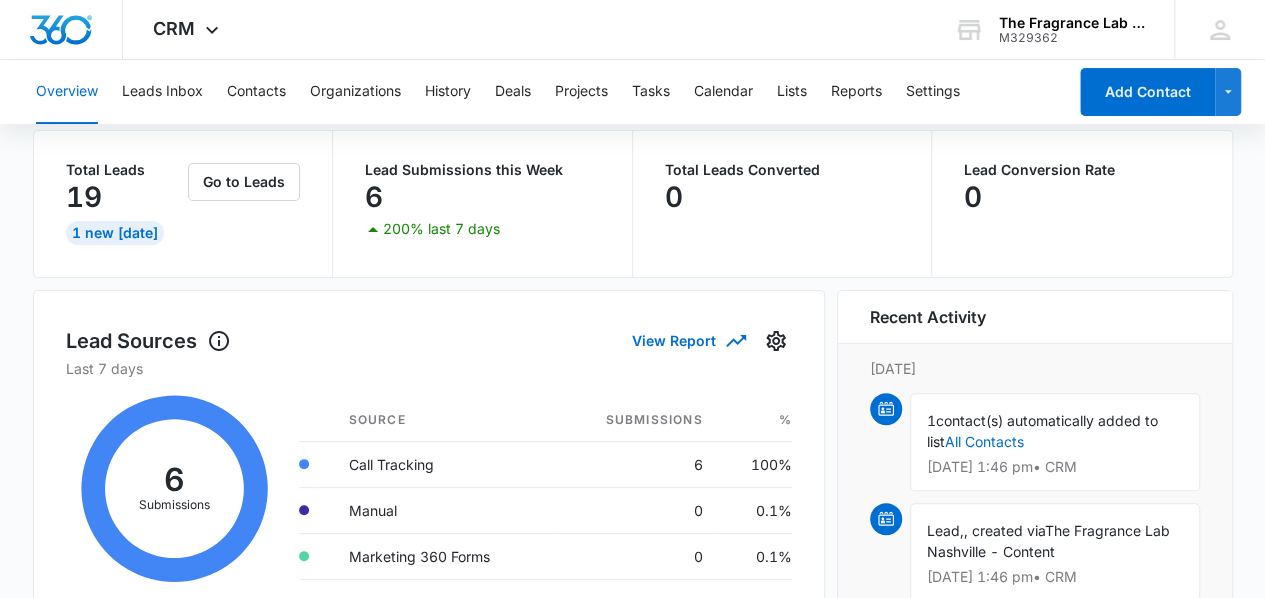 scroll, scrollTop: 0, scrollLeft: 0, axis: both 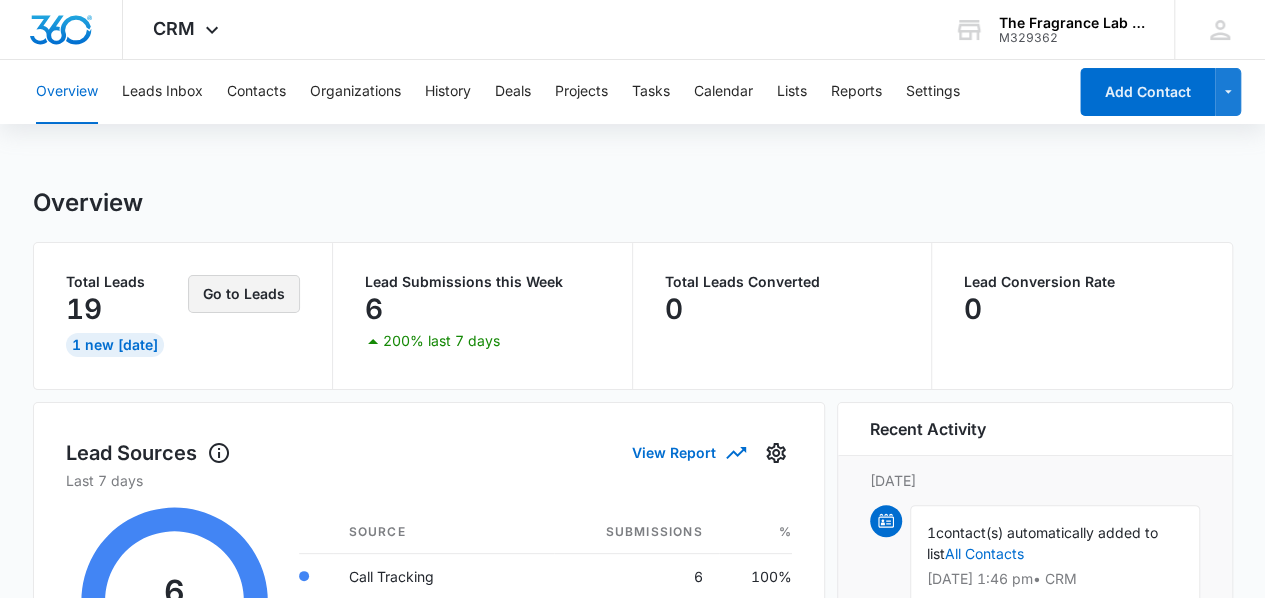 click on "Go to Leads" at bounding box center [244, 294] 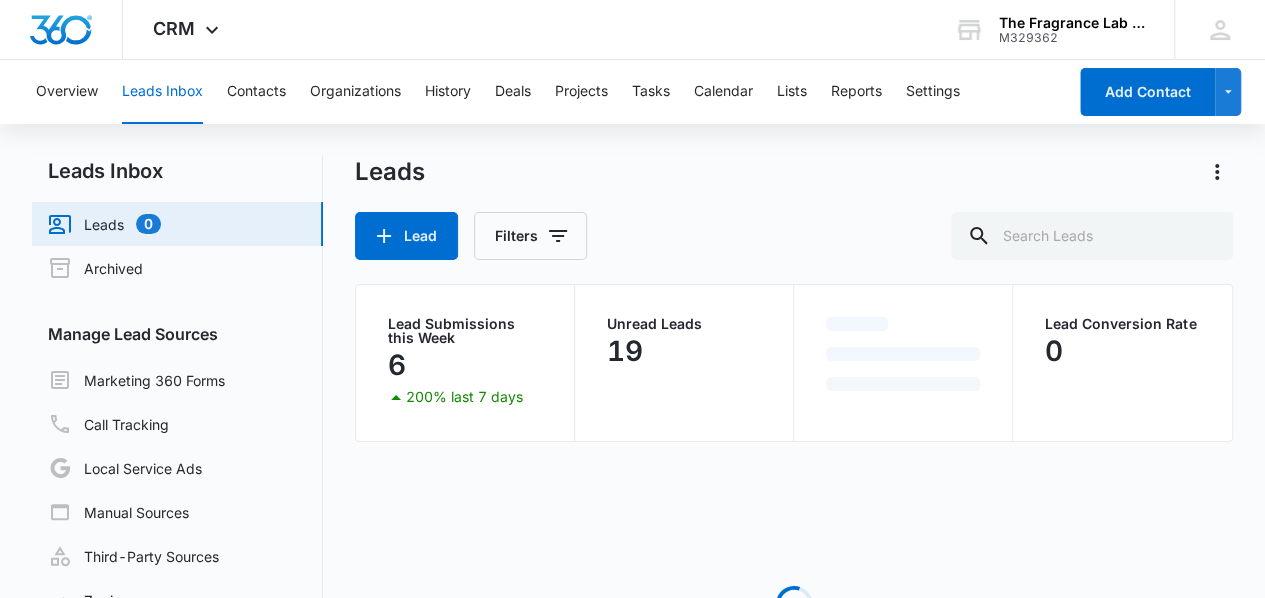 scroll, scrollTop: 0, scrollLeft: 0, axis: both 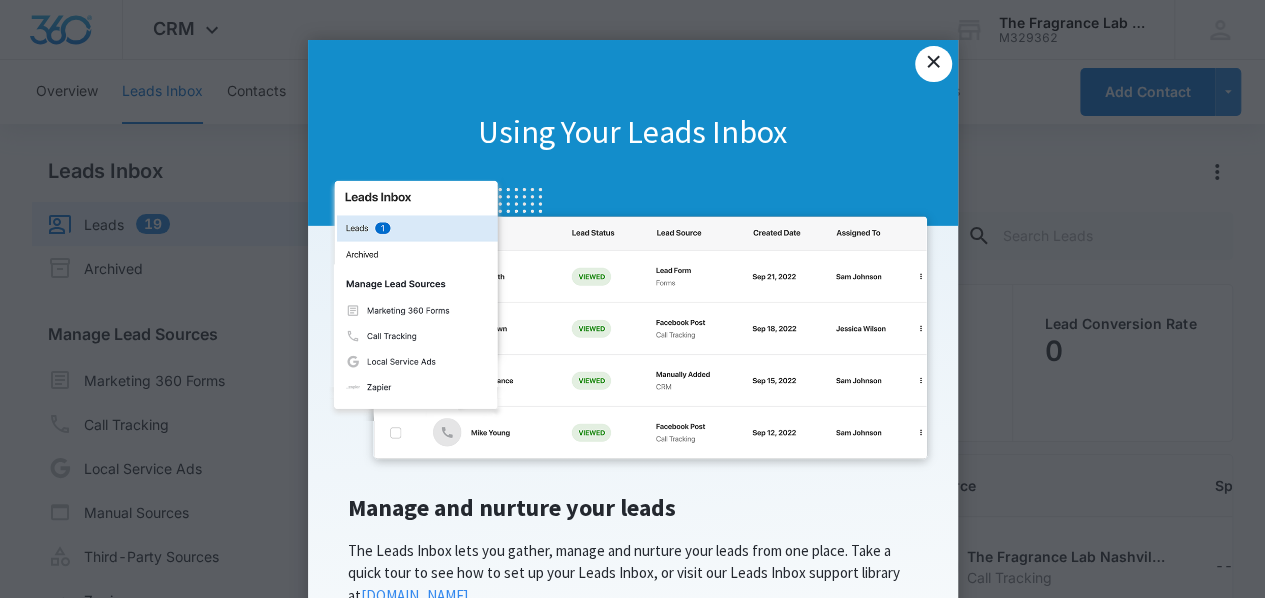 click on "×" at bounding box center (933, 64) 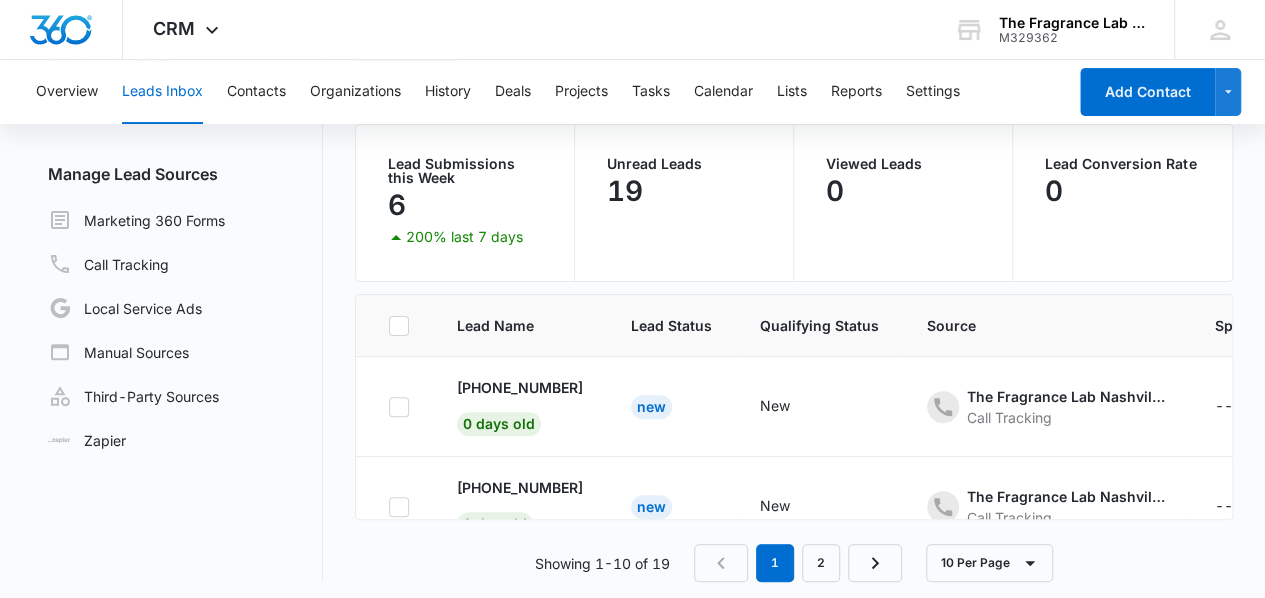 scroll, scrollTop: 167, scrollLeft: 0, axis: vertical 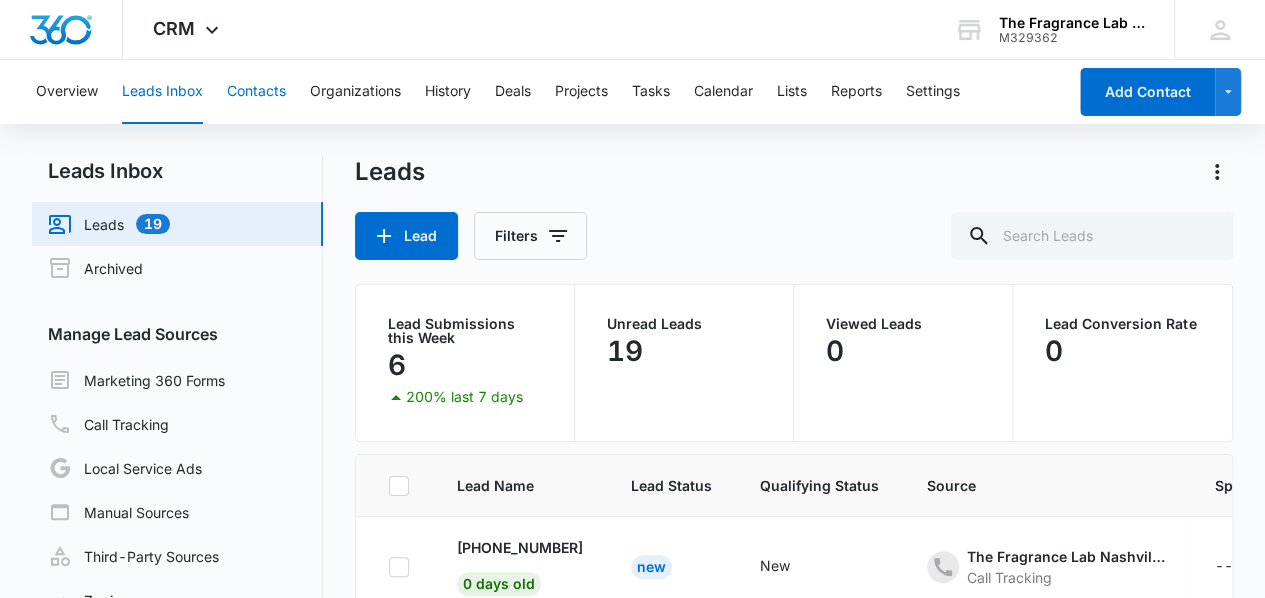 click on "Contacts" at bounding box center (256, 92) 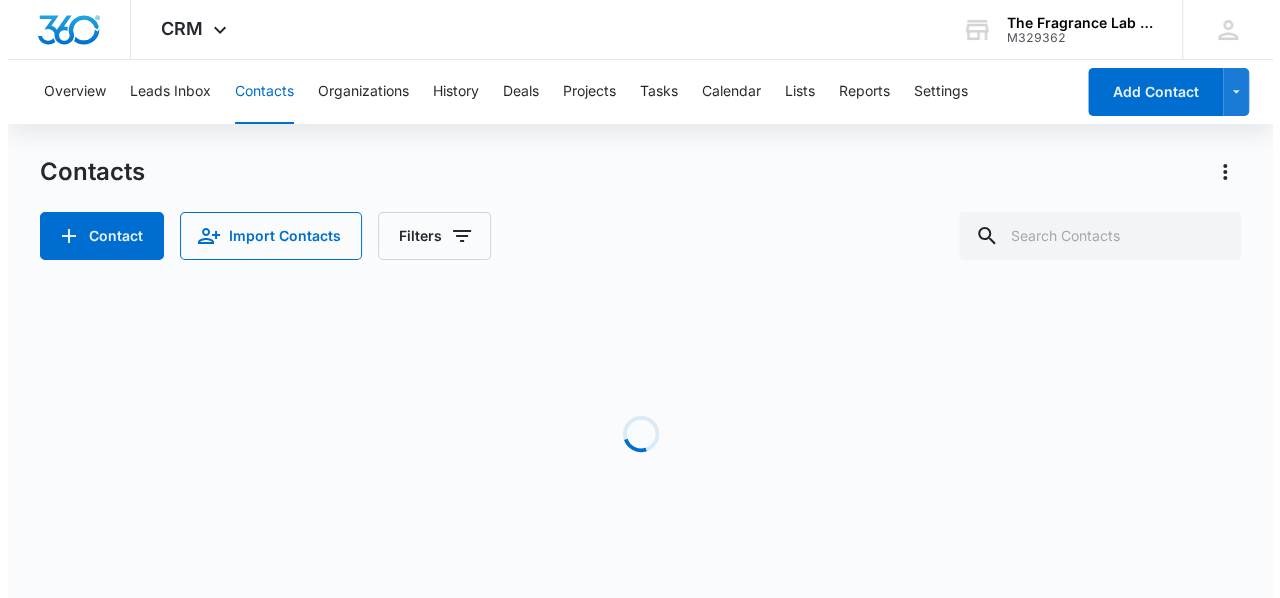scroll, scrollTop: 0, scrollLeft: 0, axis: both 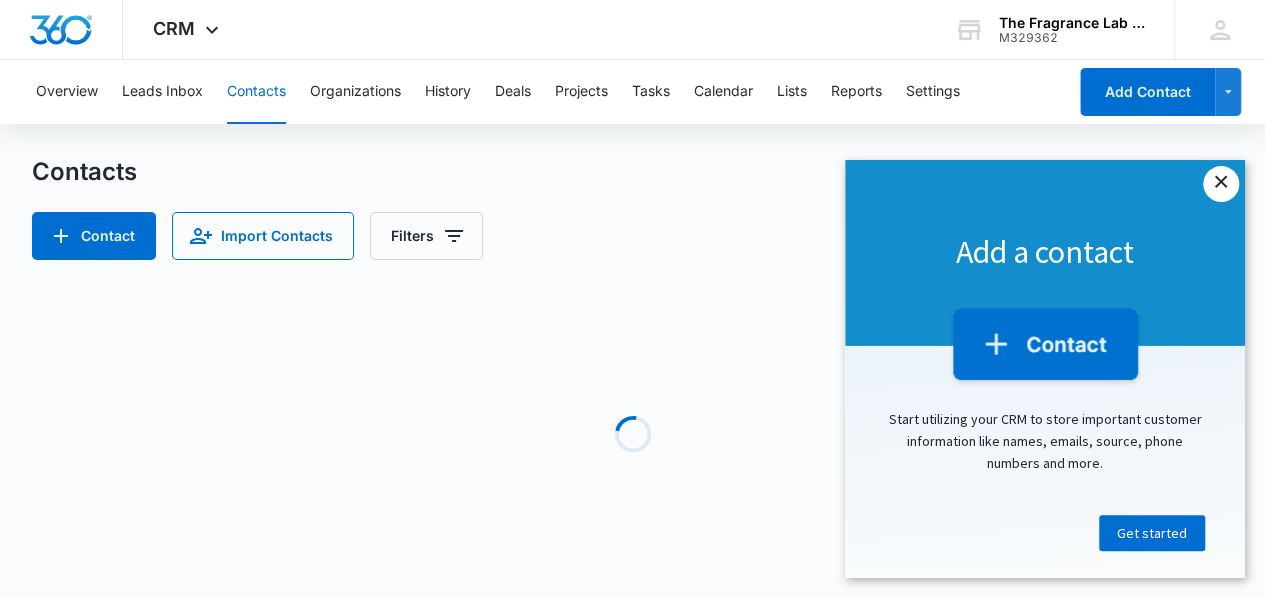click on "×" at bounding box center [1221, 184] 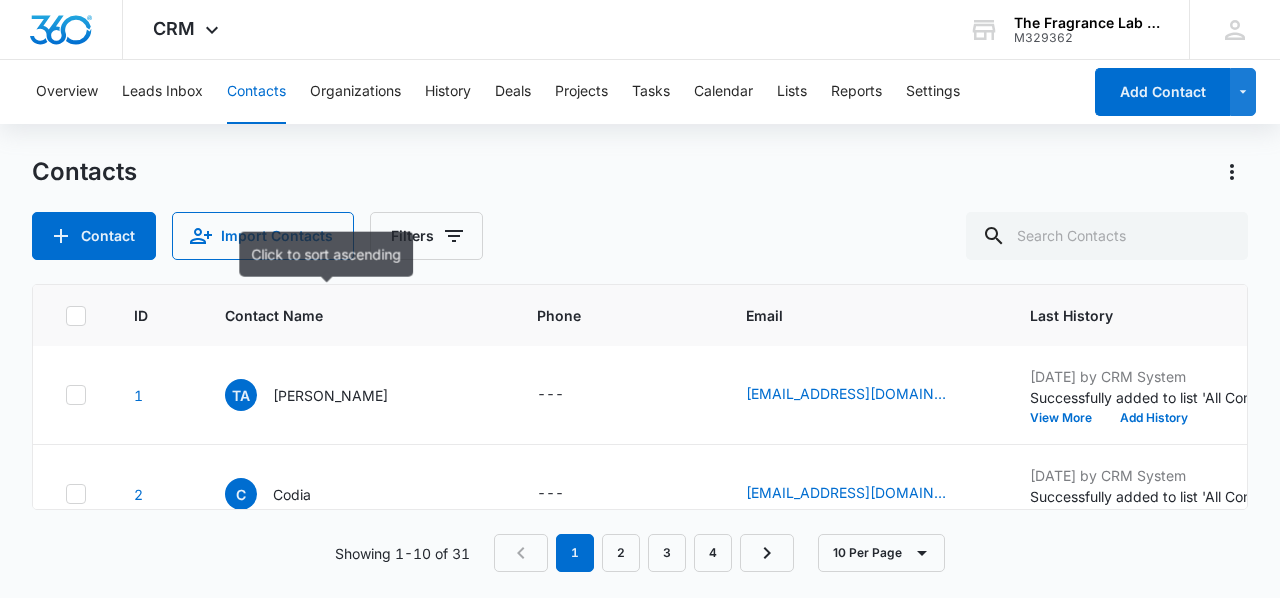 scroll 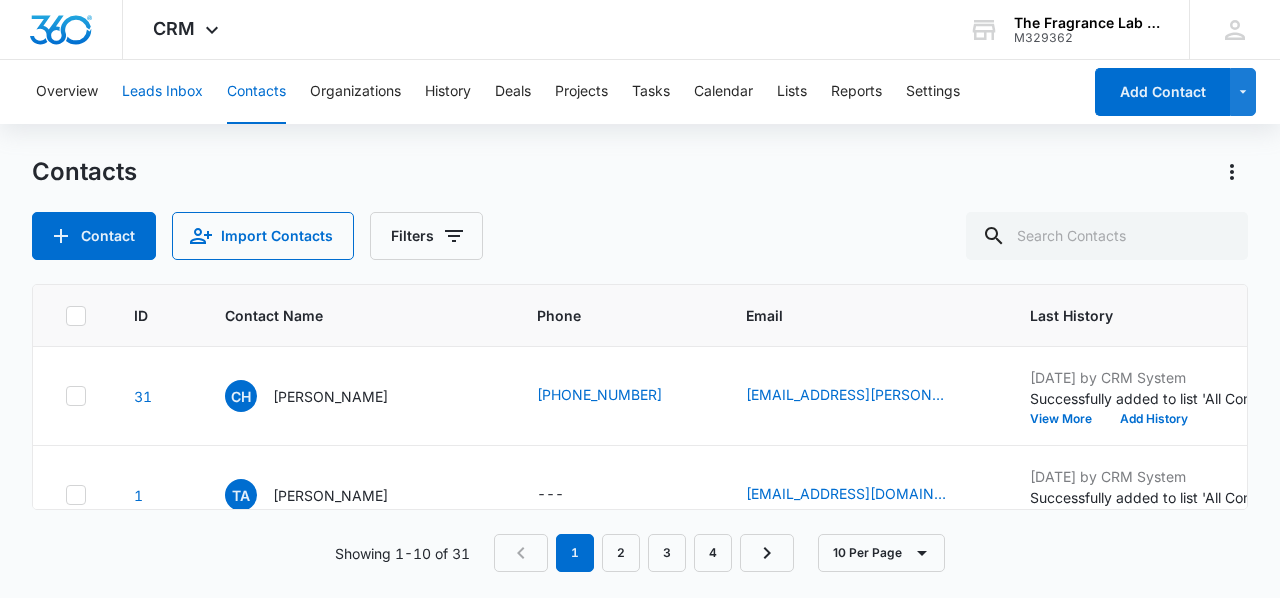 drag, startPoint x: 156, startPoint y: 85, endPoint x: 198, endPoint y: 85, distance: 42 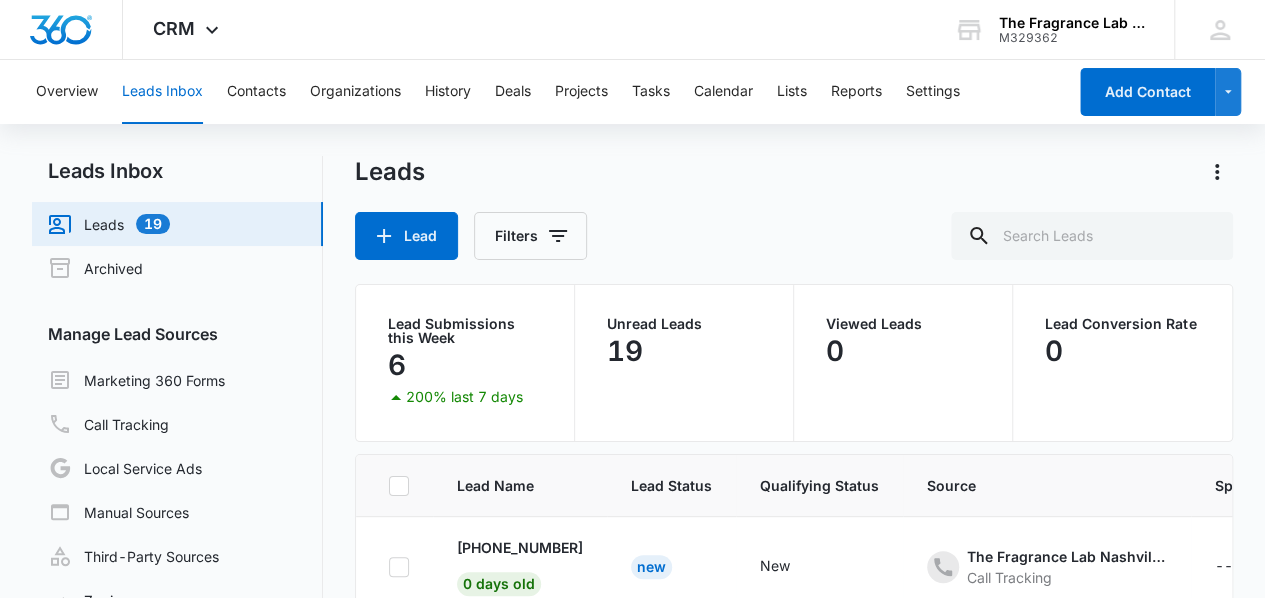 scroll, scrollTop: 0, scrollLeft: 0, axis: both 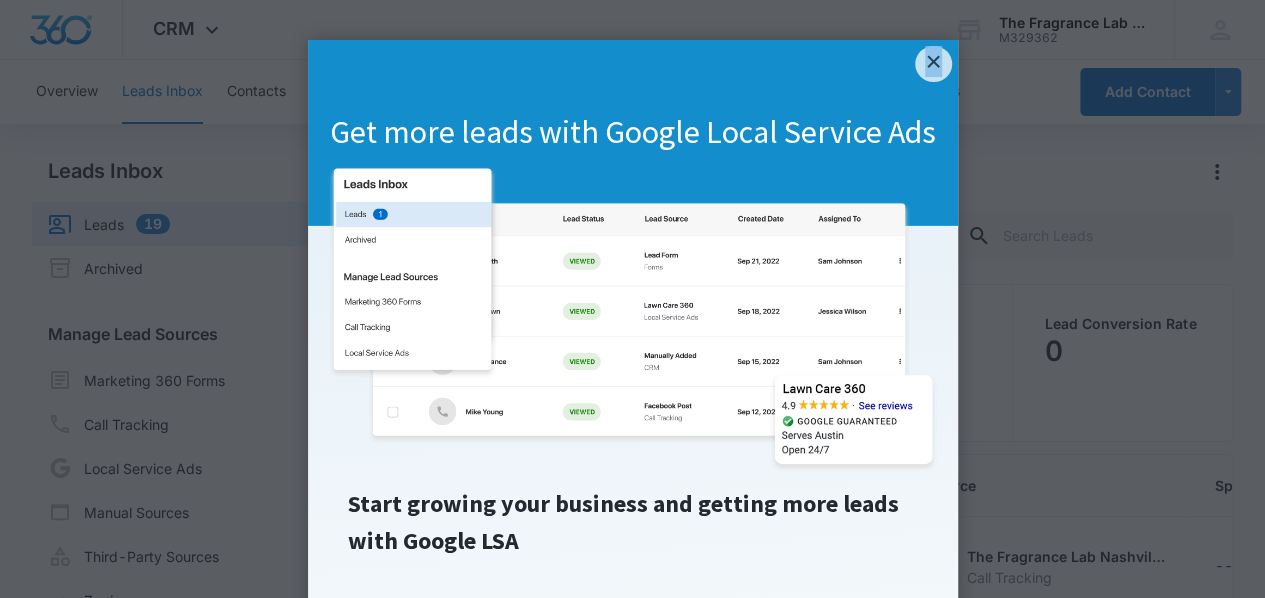 click on "×" at bounding box center [933, 64] 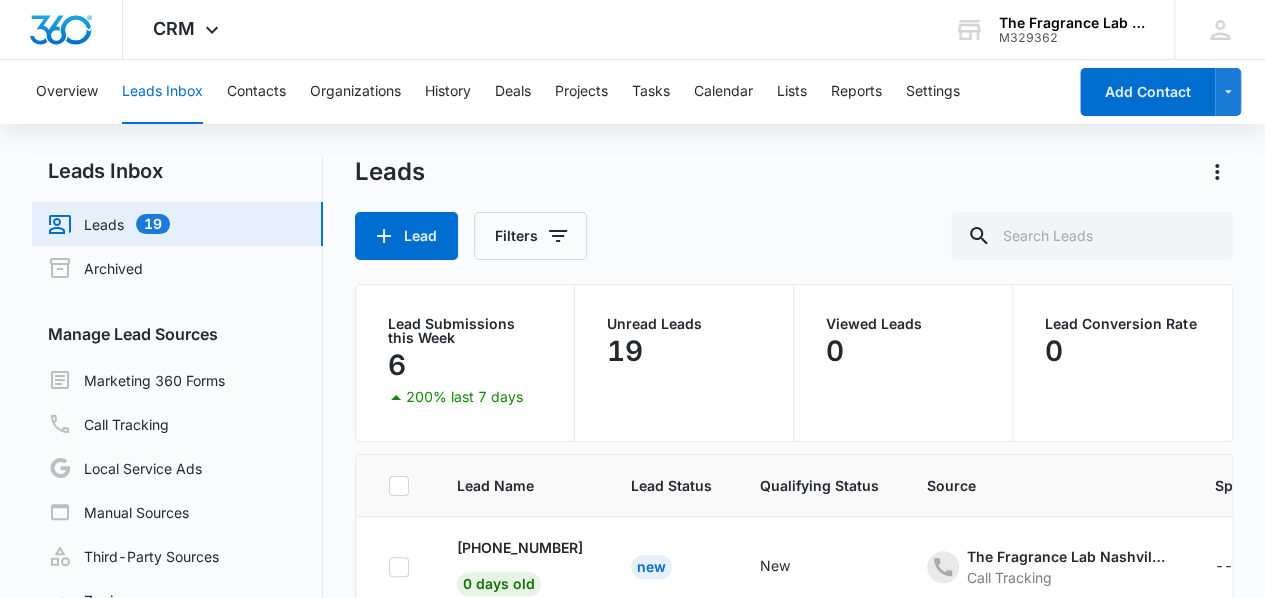 scroll, scrollTop: 0, scrollLeft: 0, axis: both 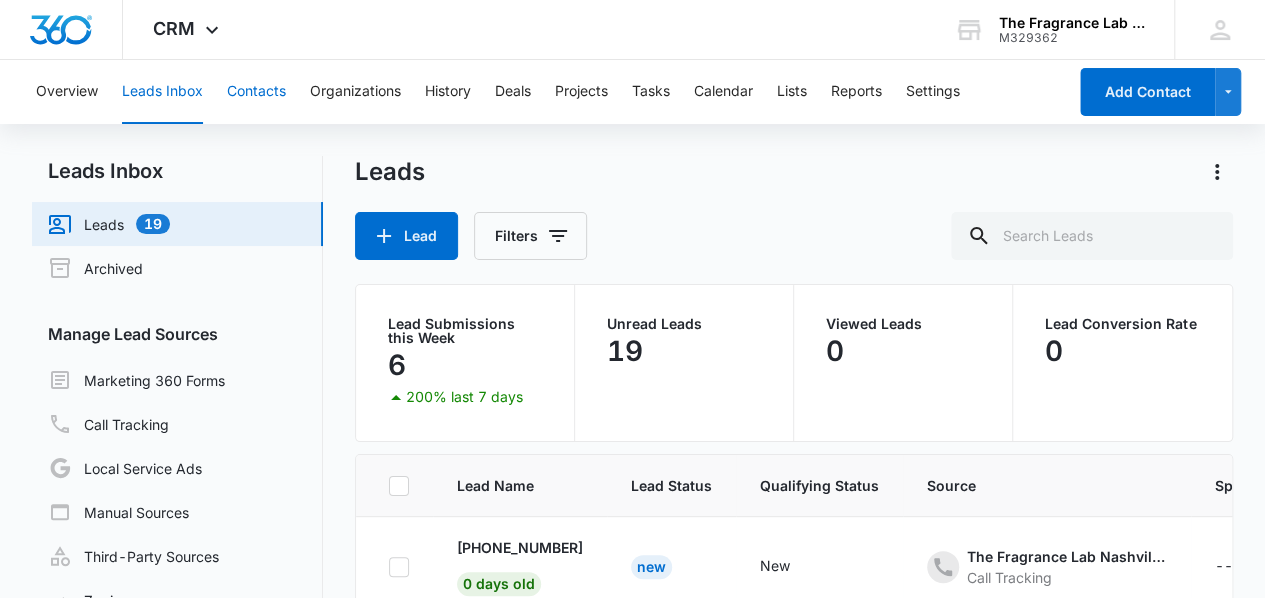 click on "Contacts" at bounding box center [256, 92] 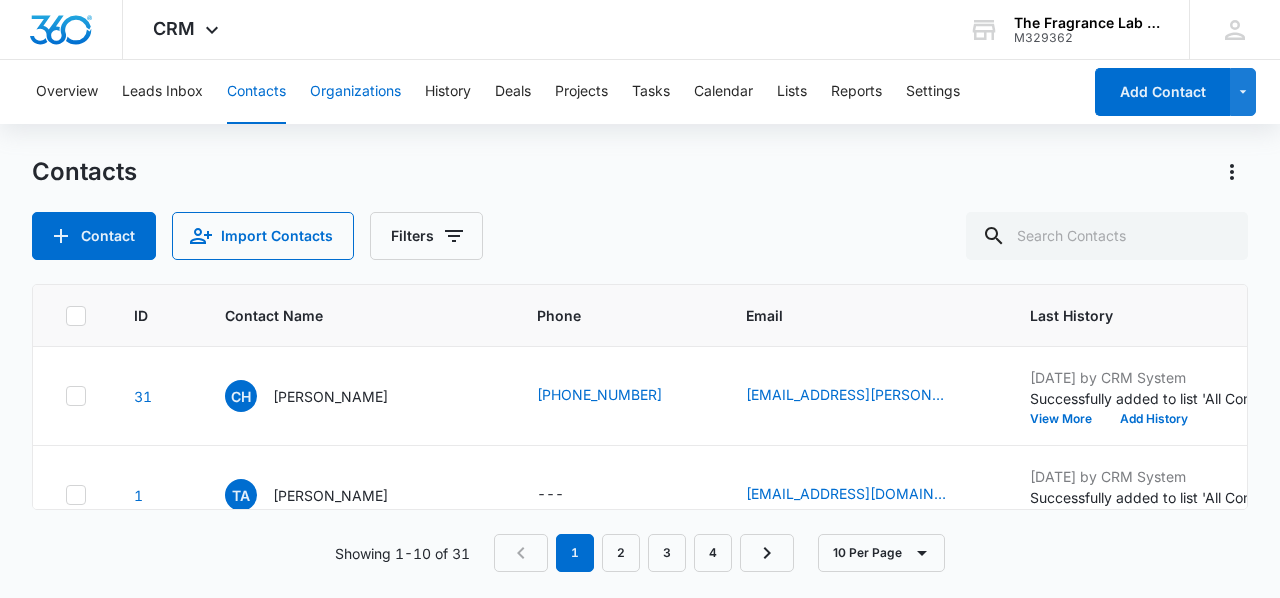click on "Organizations" at bounding box center [355, 92] 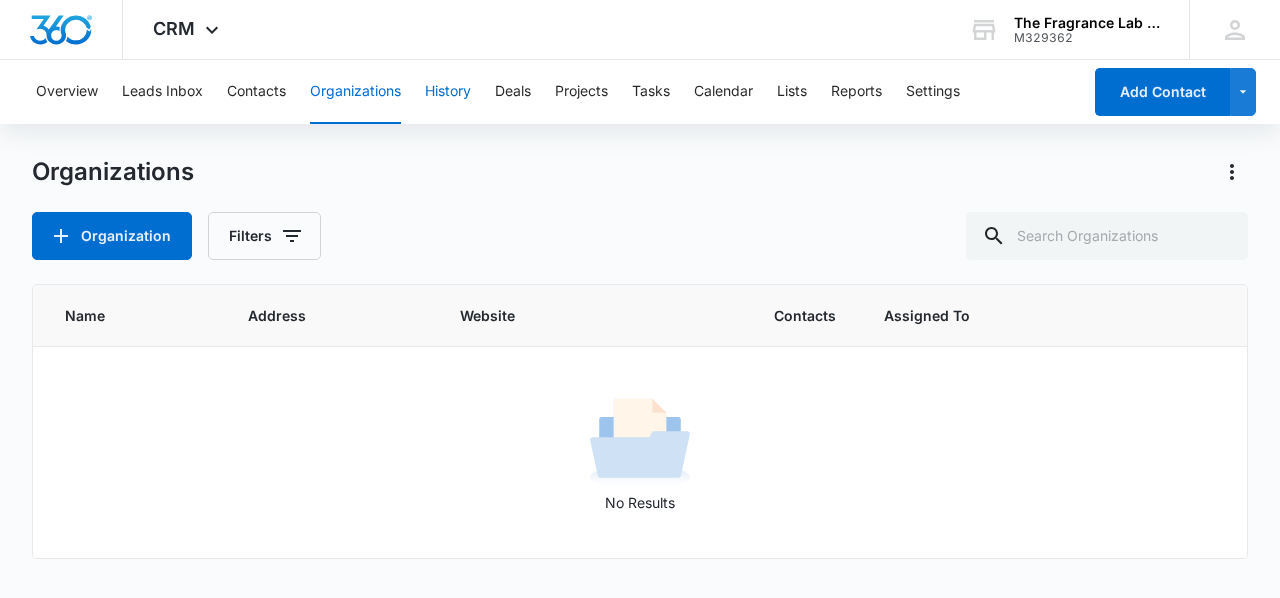 click on "History" at bounding box center (448, 92) 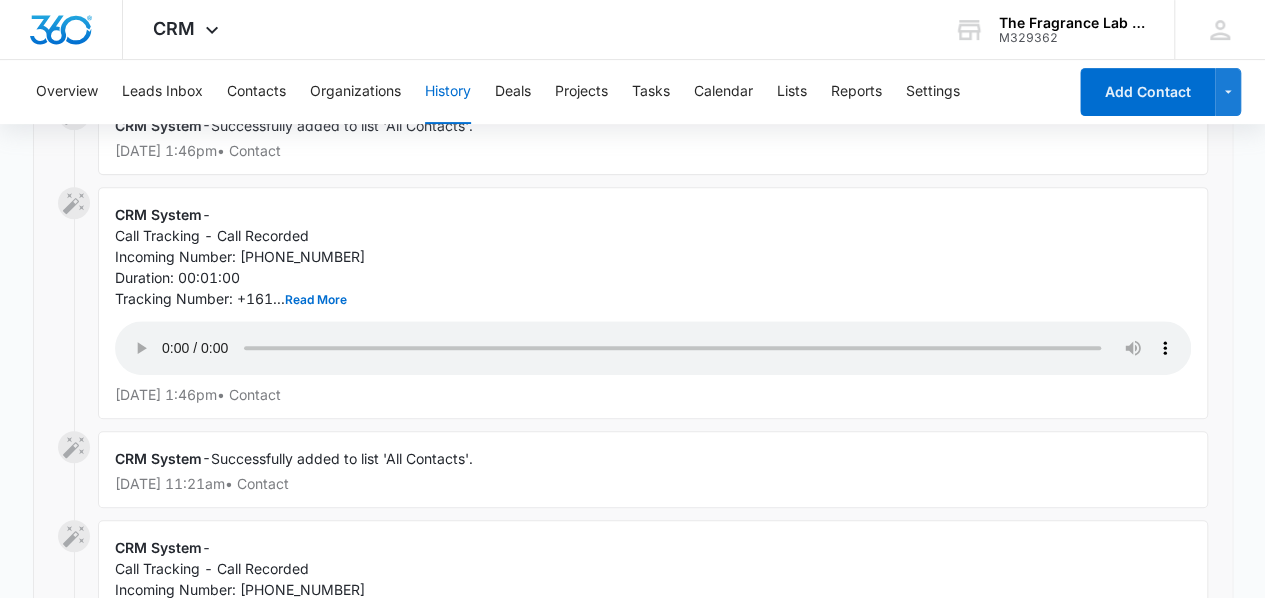 scroll, scrollTop: 400, scrollLeft: 0, axis: vertical 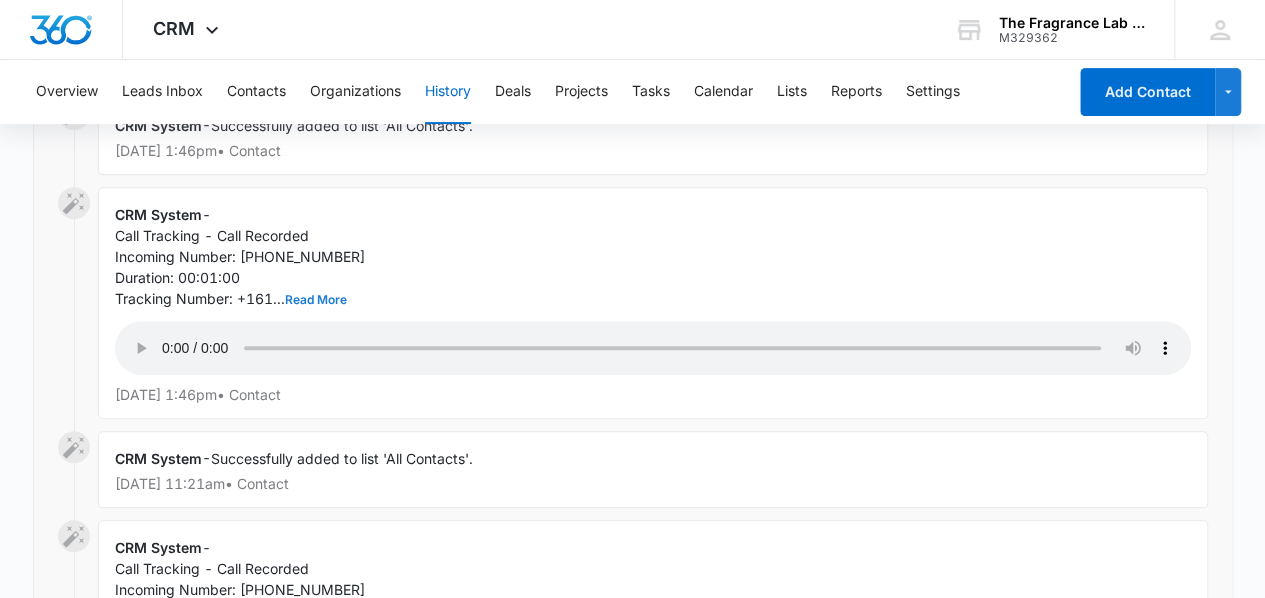 click on "Read More" at bounding box center [316, 300] 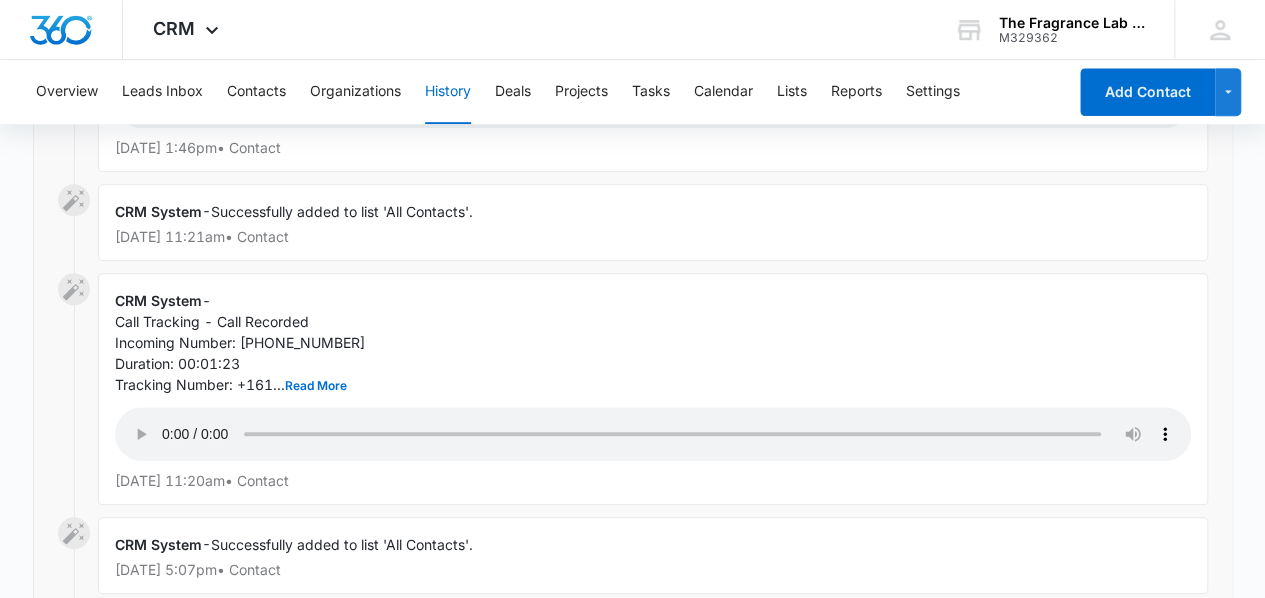 scroll, scrollTop: 600, scrollLeft: 0, axis: vertical 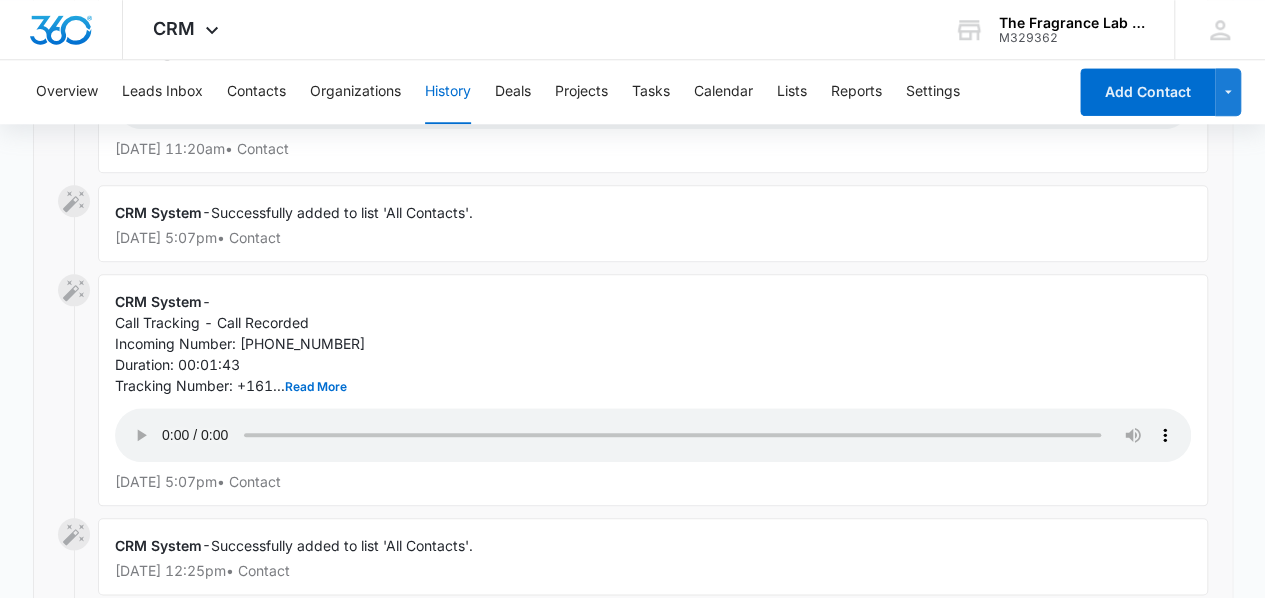 type 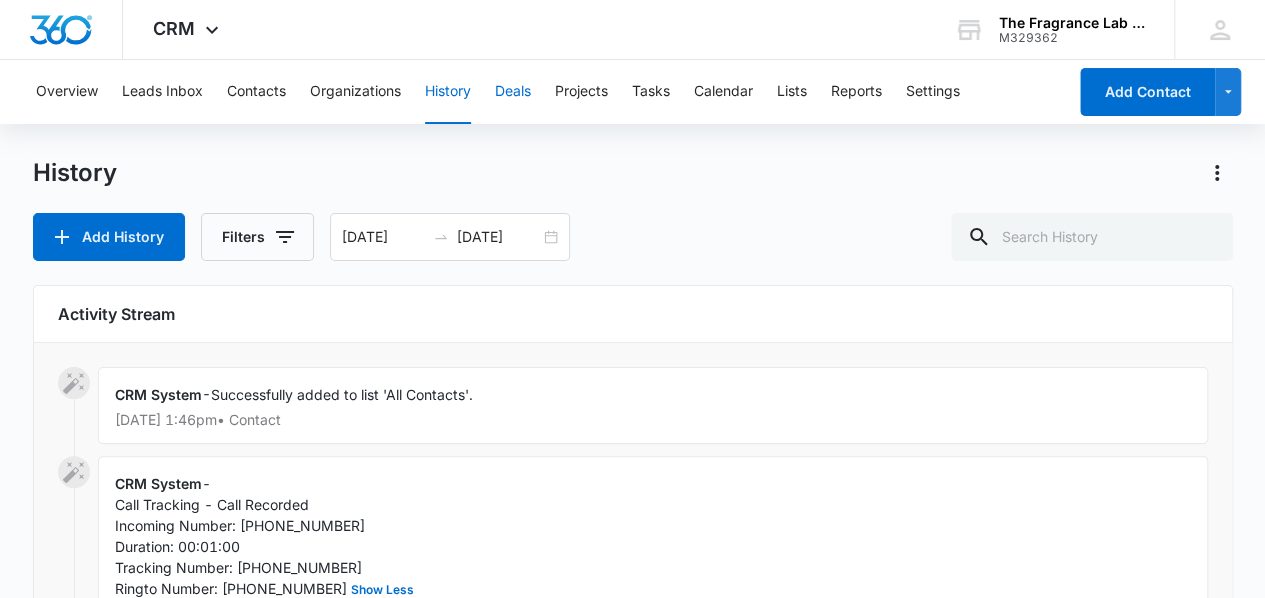 scroll, scrollTop: 0, scrollLeft: 0, axis: both 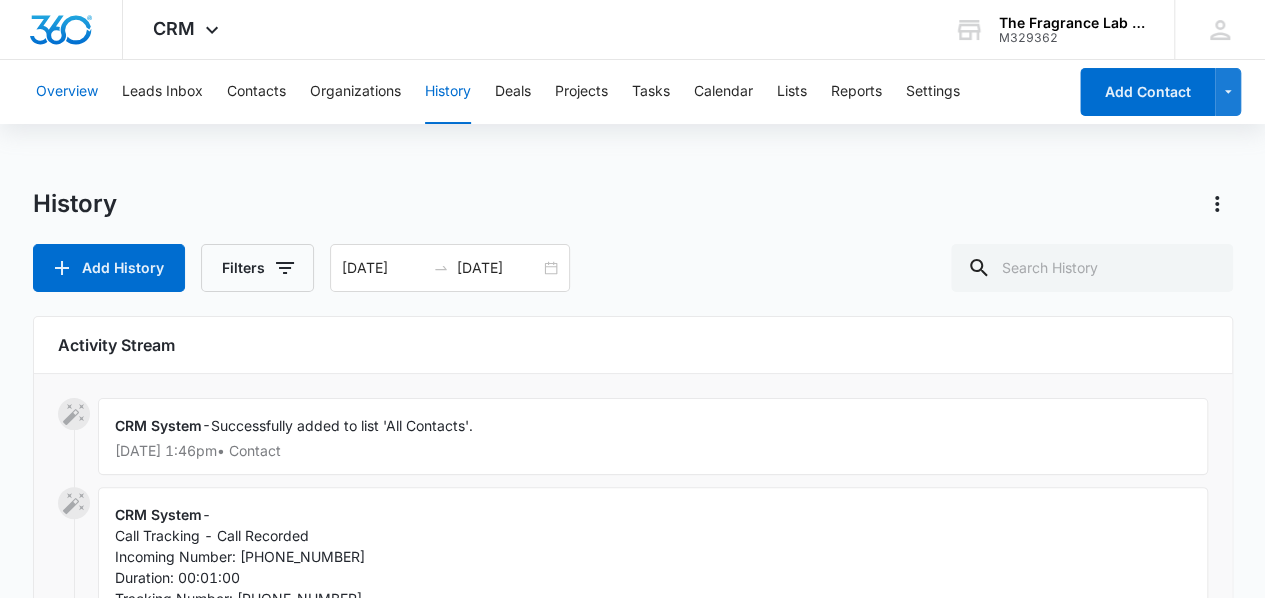 click on "Overview" at bounding box center (67, 92) 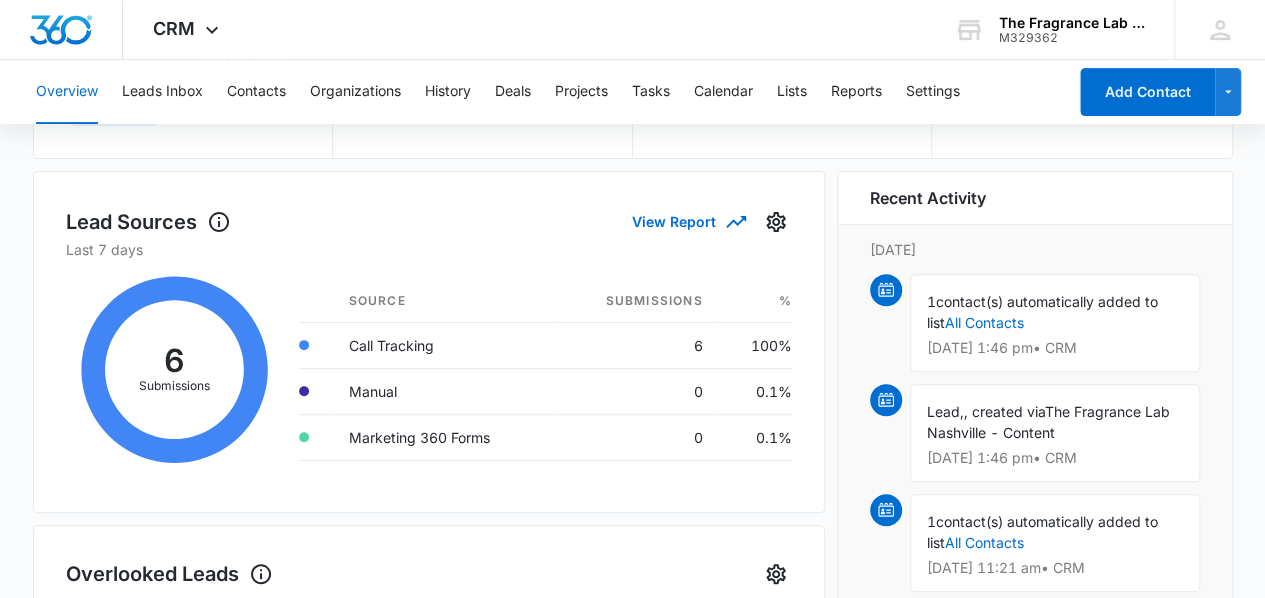 scroll, scrollTop: 200, scrollLeft: 0, axis: vertical 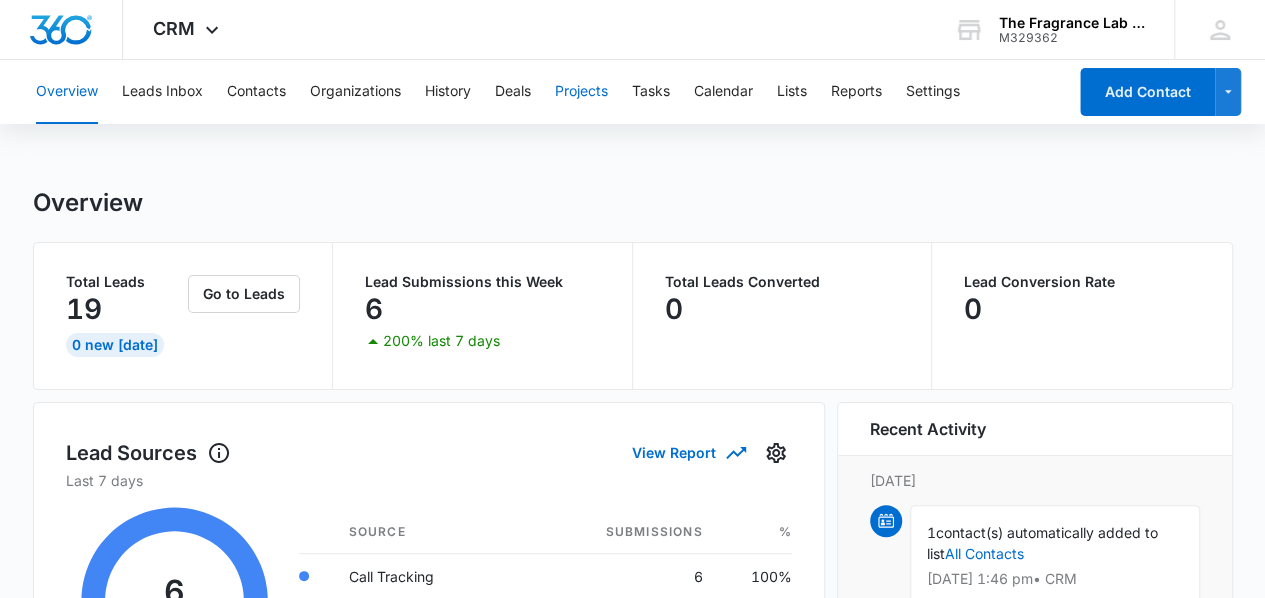 click on "Projects" at bounding box center (581, 92) 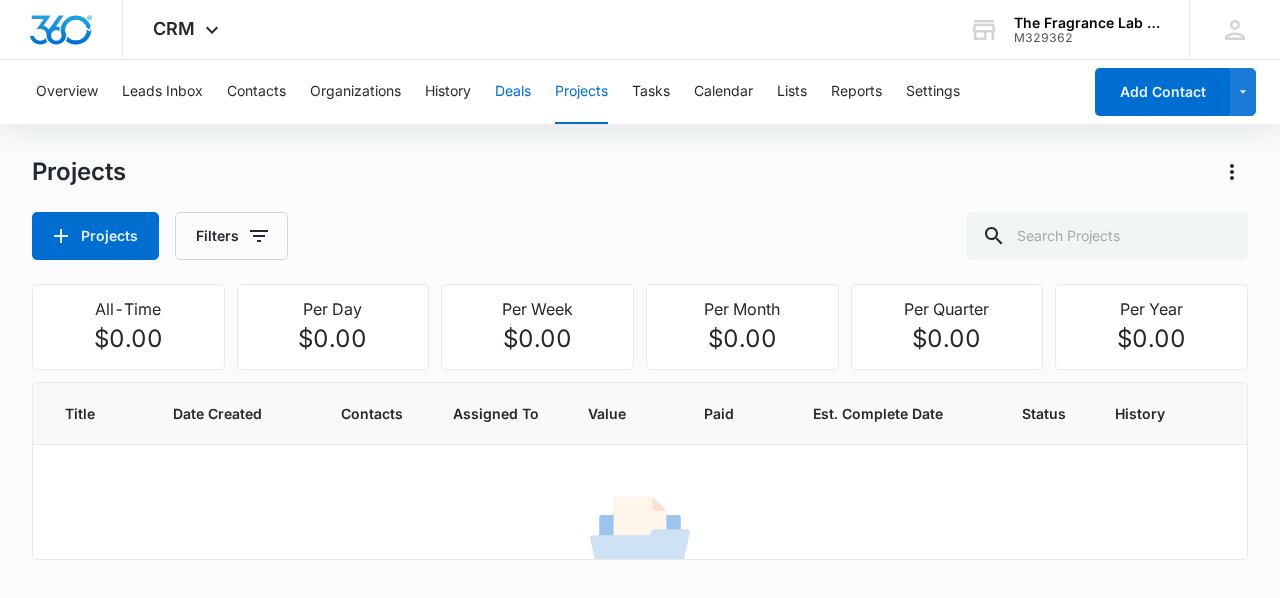 click on "Deals" at bounding box center (513, 92) 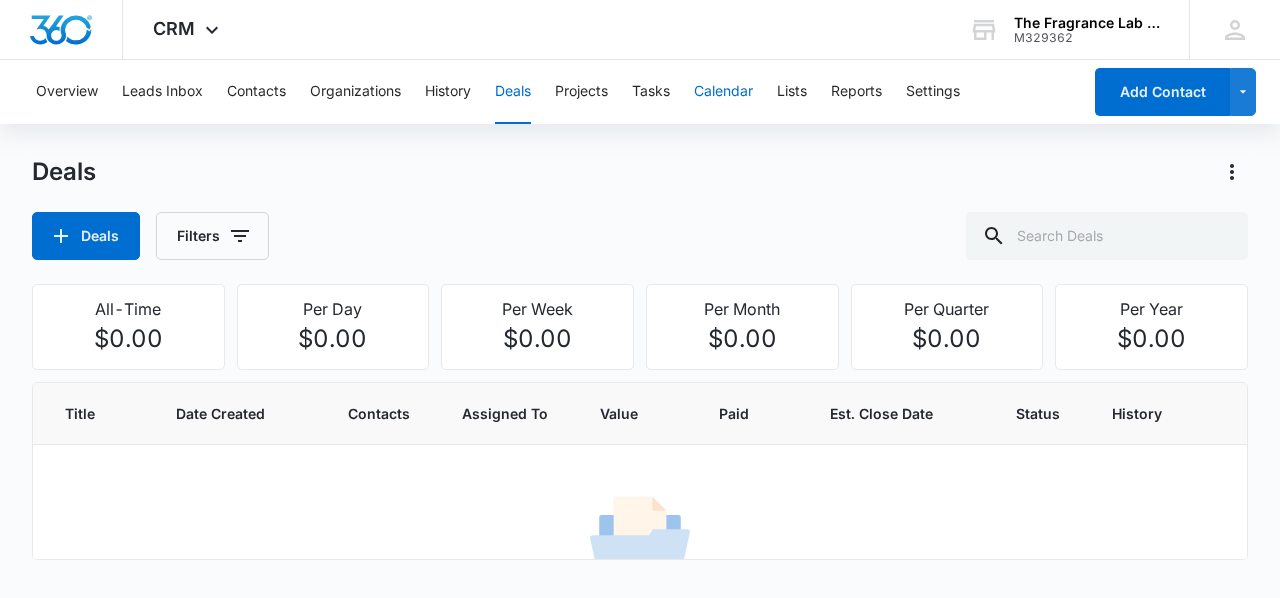 click on "Calendar" at bounding box center [723, 92] 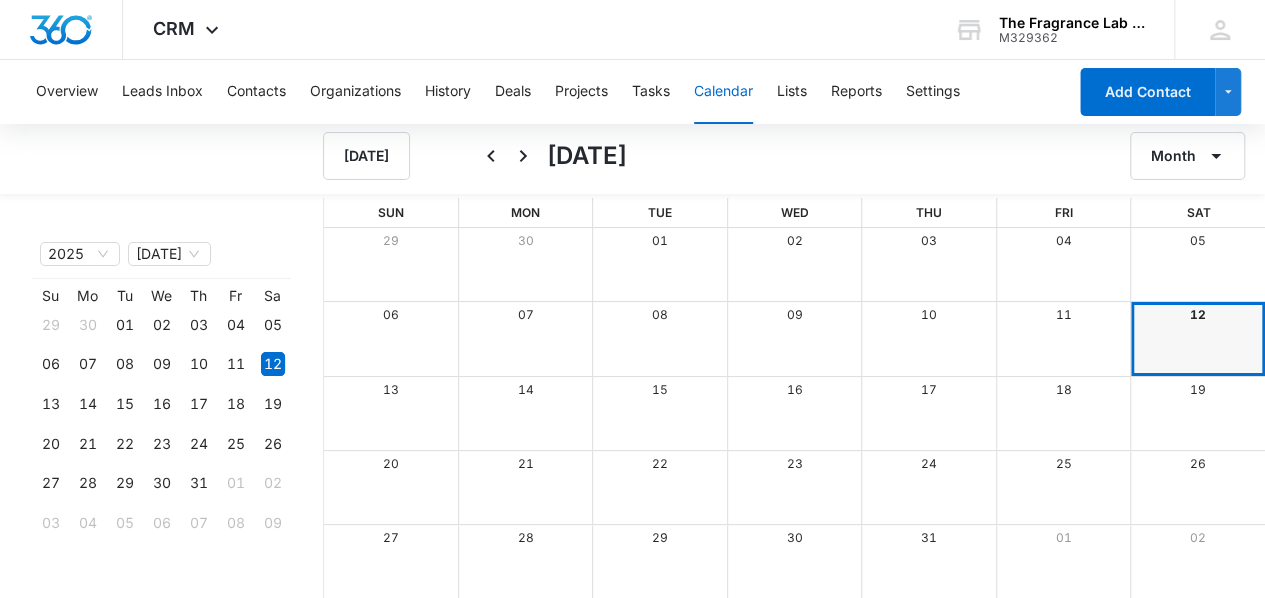scroll, scrollTop: 0, scrollLeft: 0, axis: both 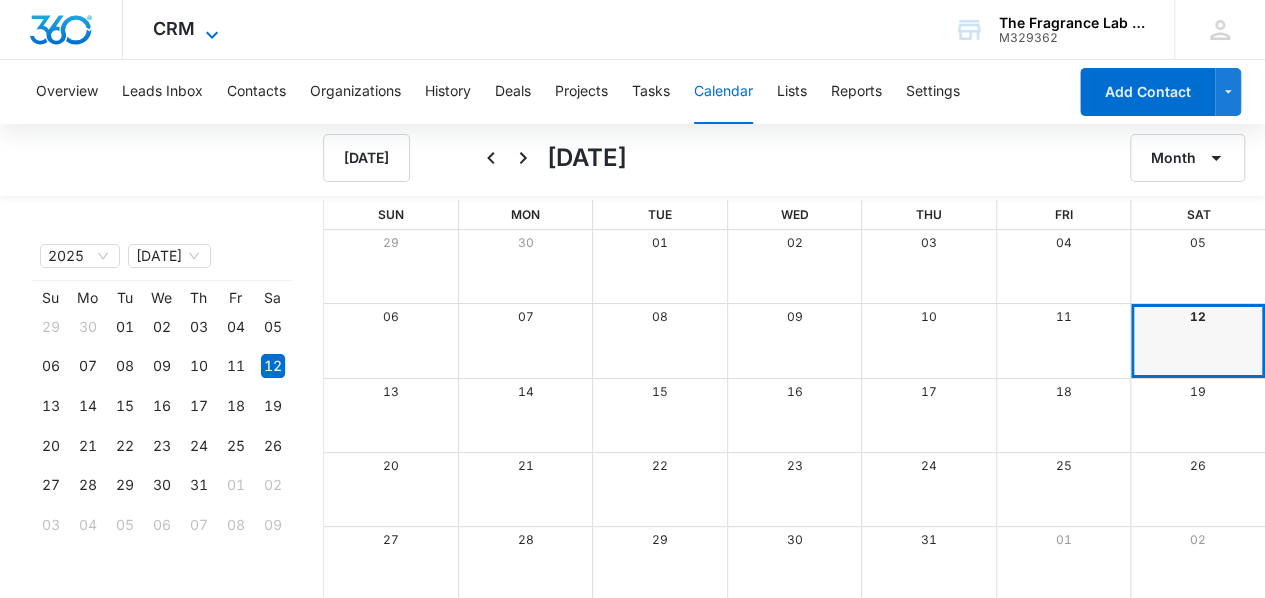click 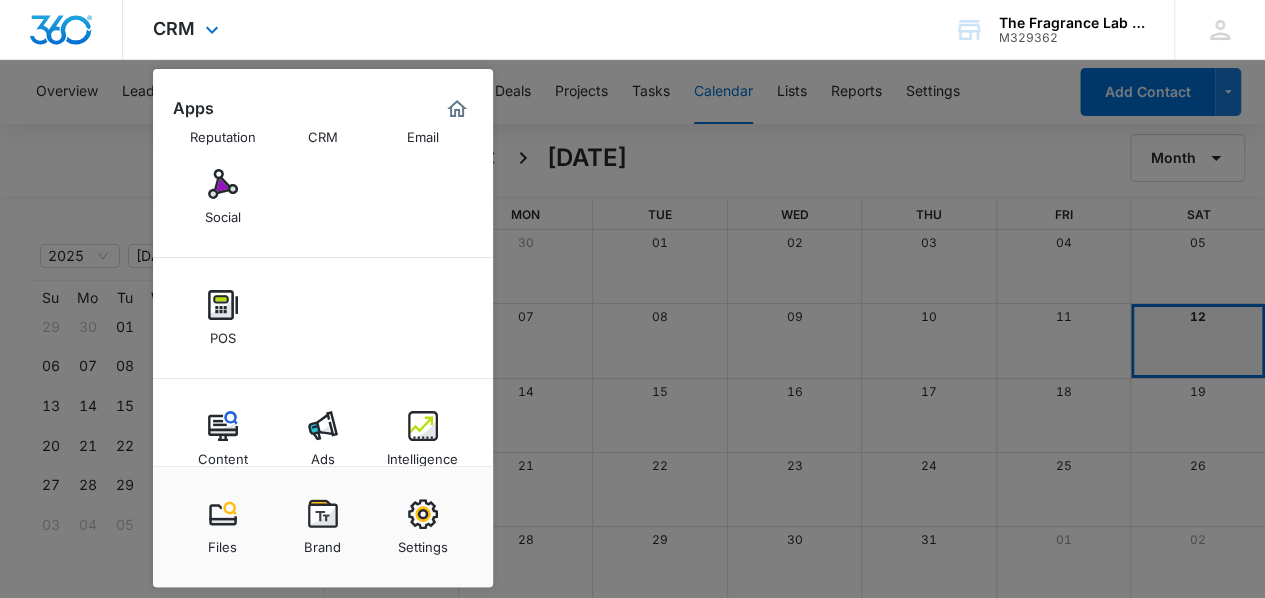scroll, scrollTop: 100, scrollLeft: 0, axis: vertical 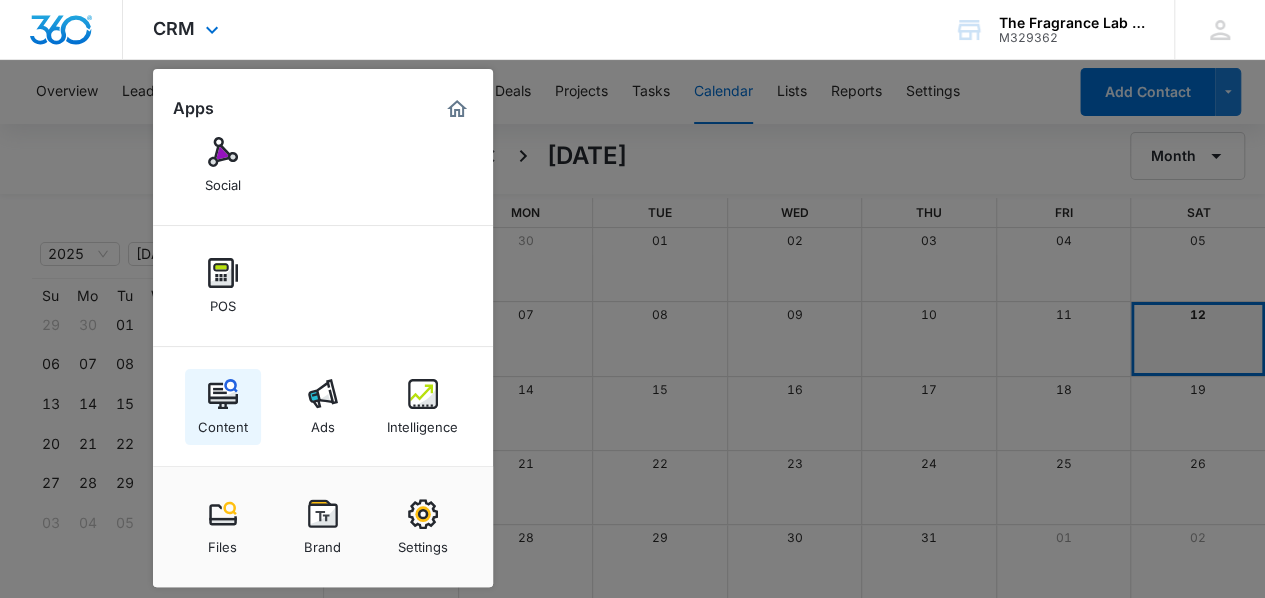 click on "Content" at bounding box center [223, 422] 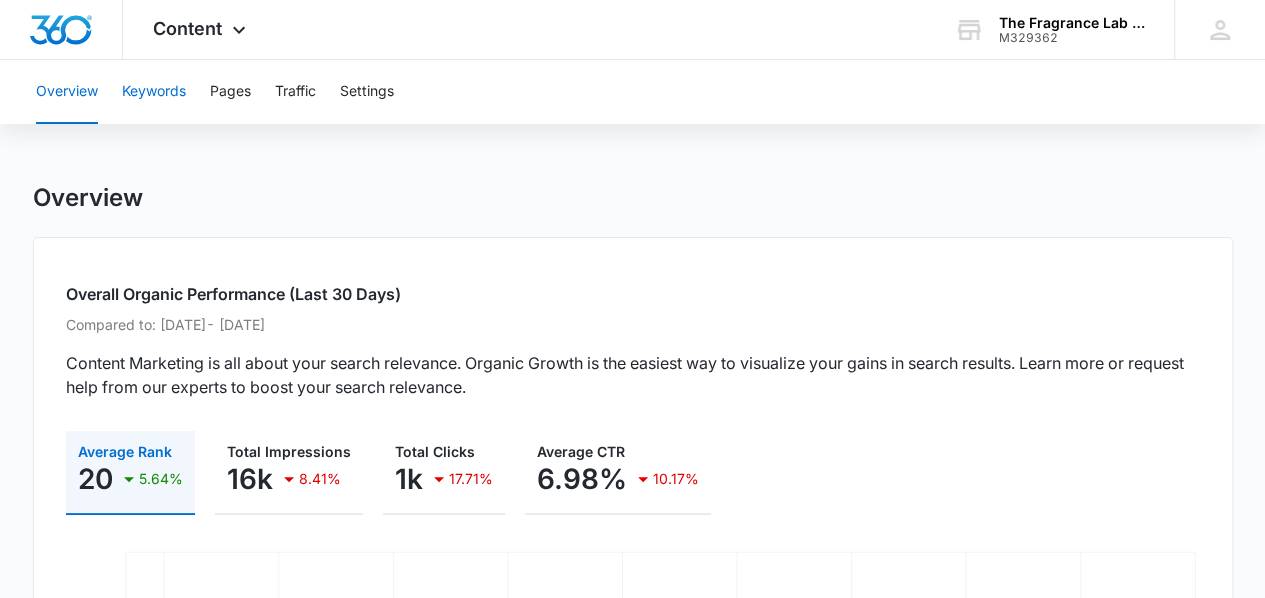 scroll, scrollTop: 0, scrollLeft: 0, axis: both 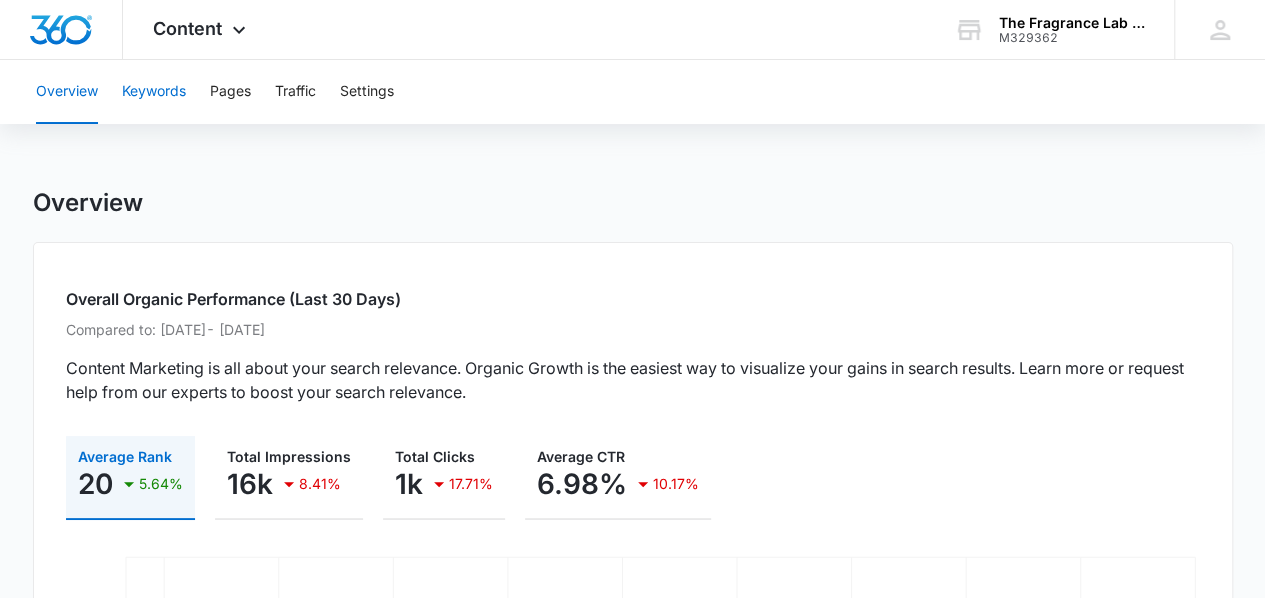 click on "Keywords" at bounding box center (154, 92) 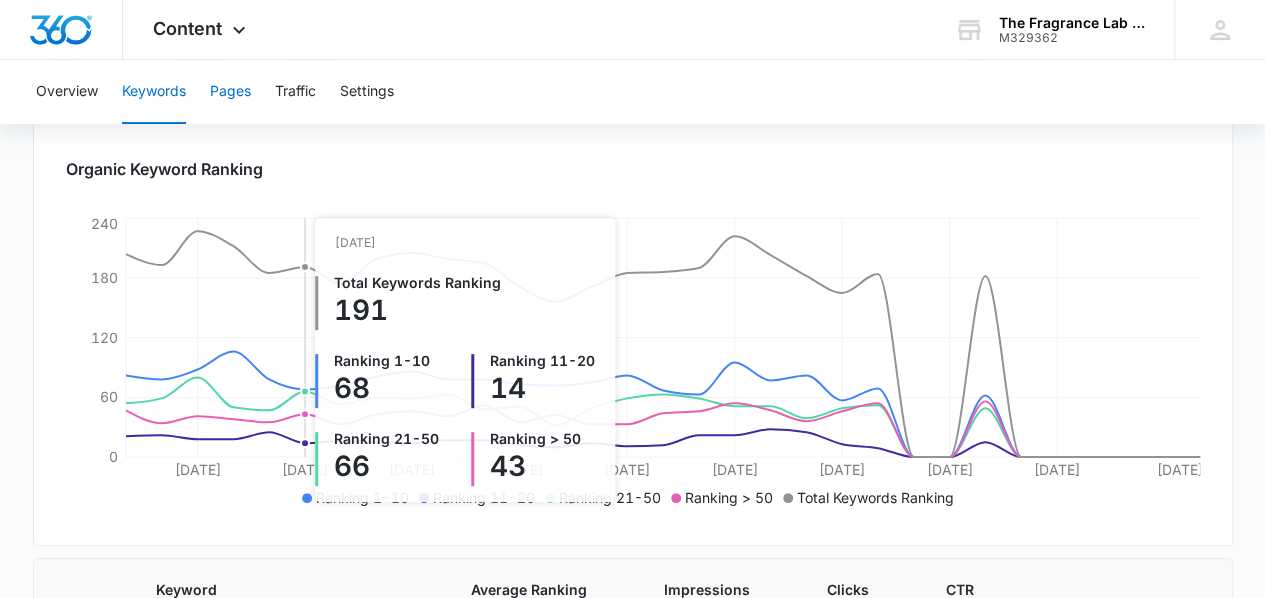 scroll, scrollTop: 265, scrollLeft: 0, axis: vertical 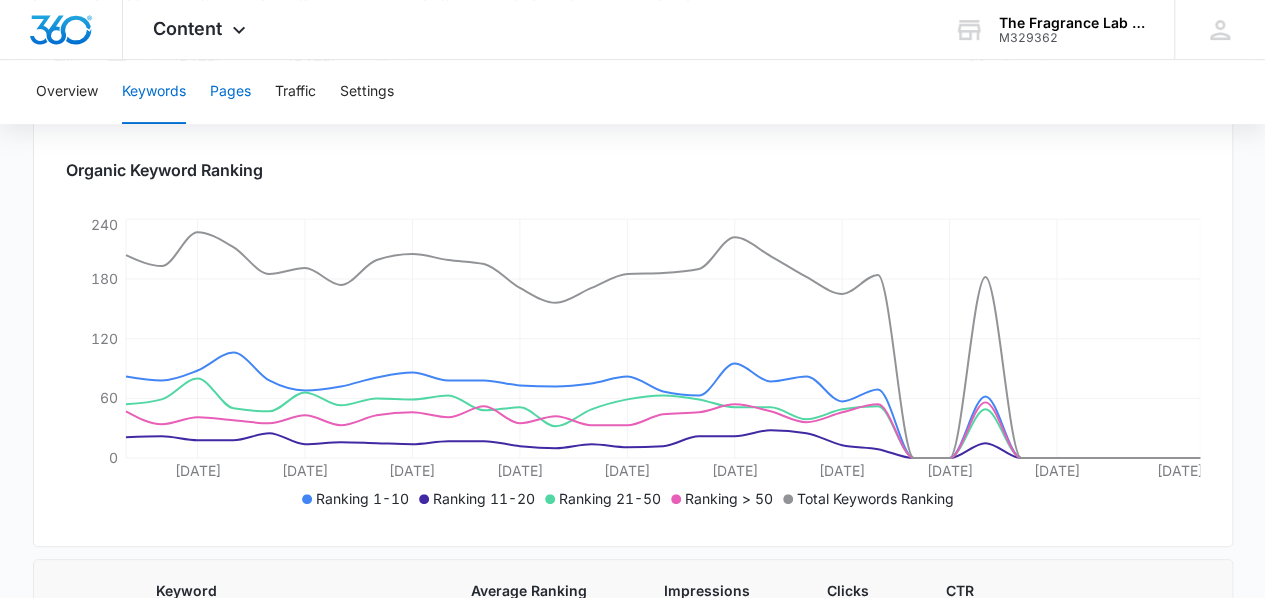 click on "Pages" at bounding box center [230, 92] 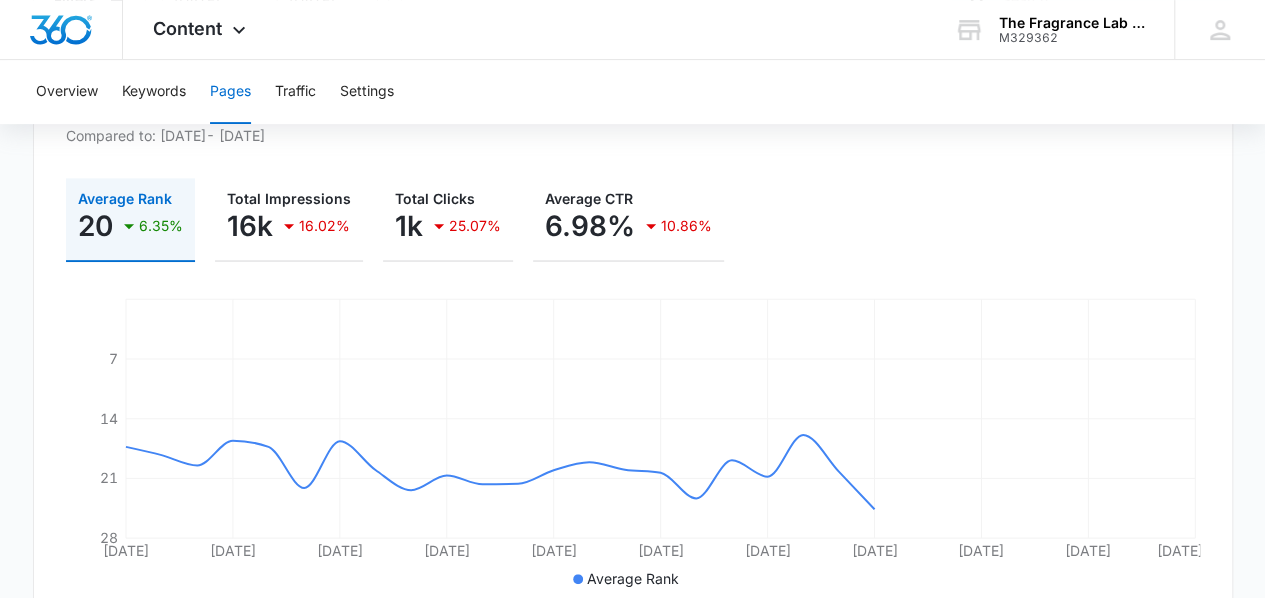 scroll, scrollTop: 299, scrollLeft: 0, axis: vertical 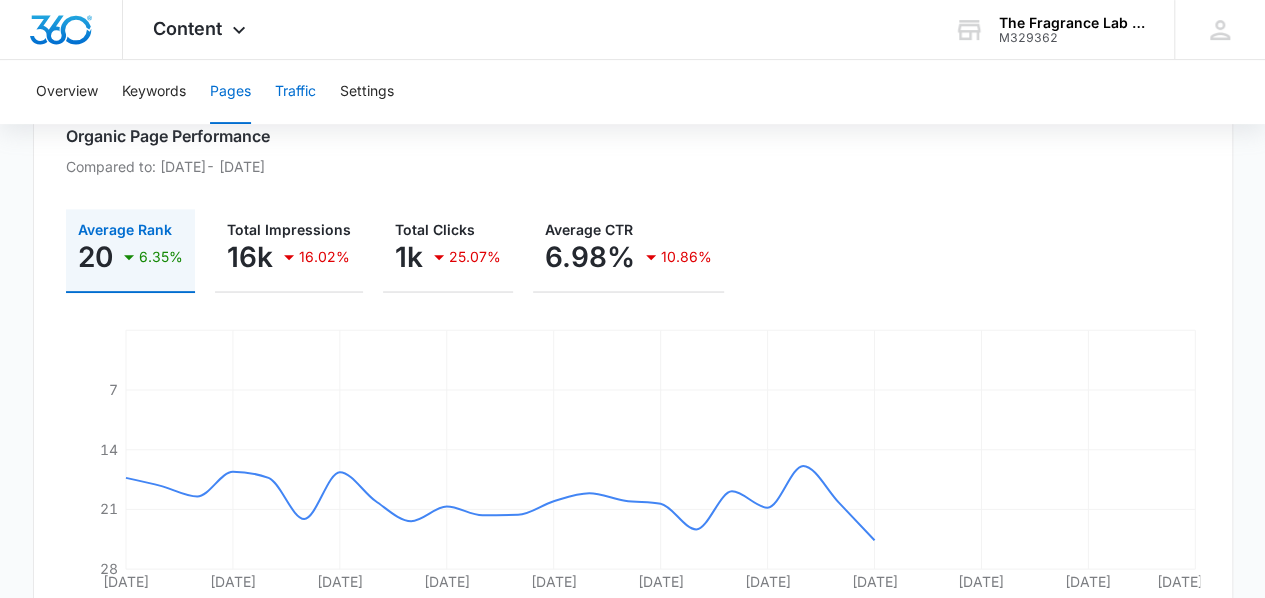 click on "Traffic" at bounding box center [295, 92] 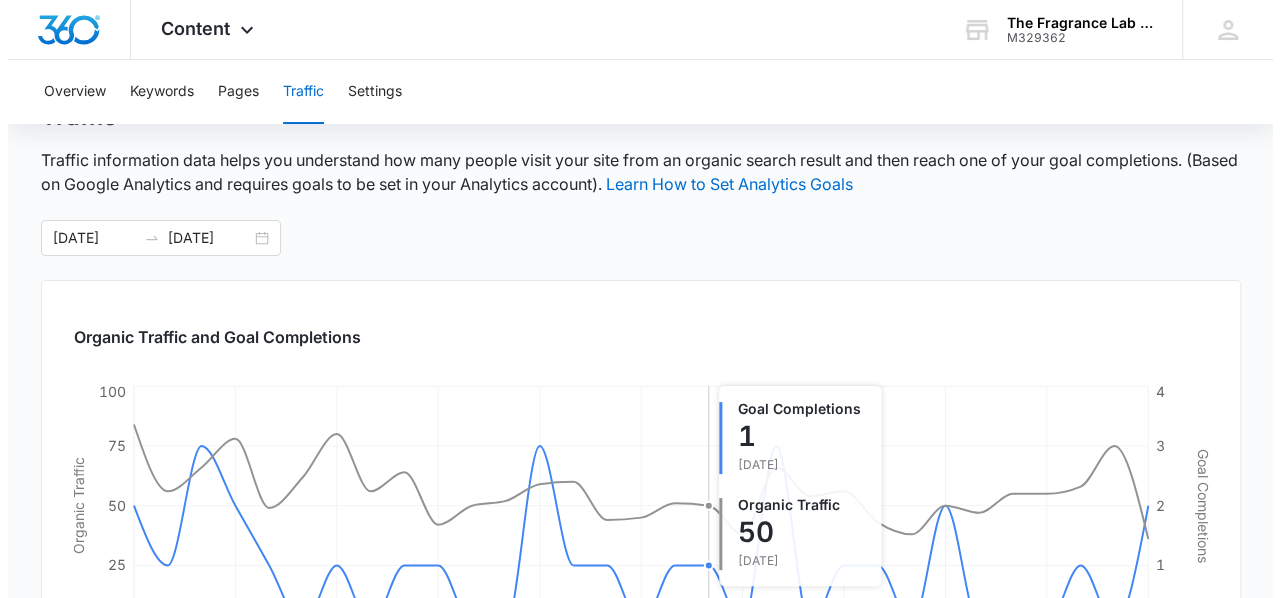 scroll, scrollTop: 0, scrollLeft: 0, axis: both 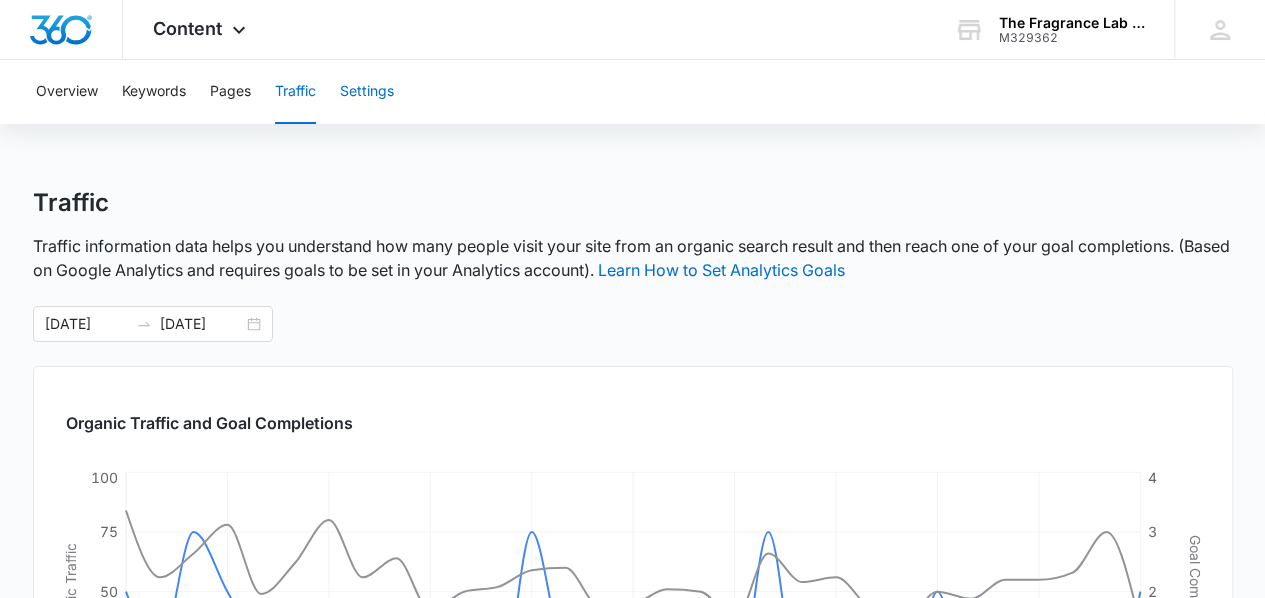 click on "Settings" at bounding box center [367, 92] 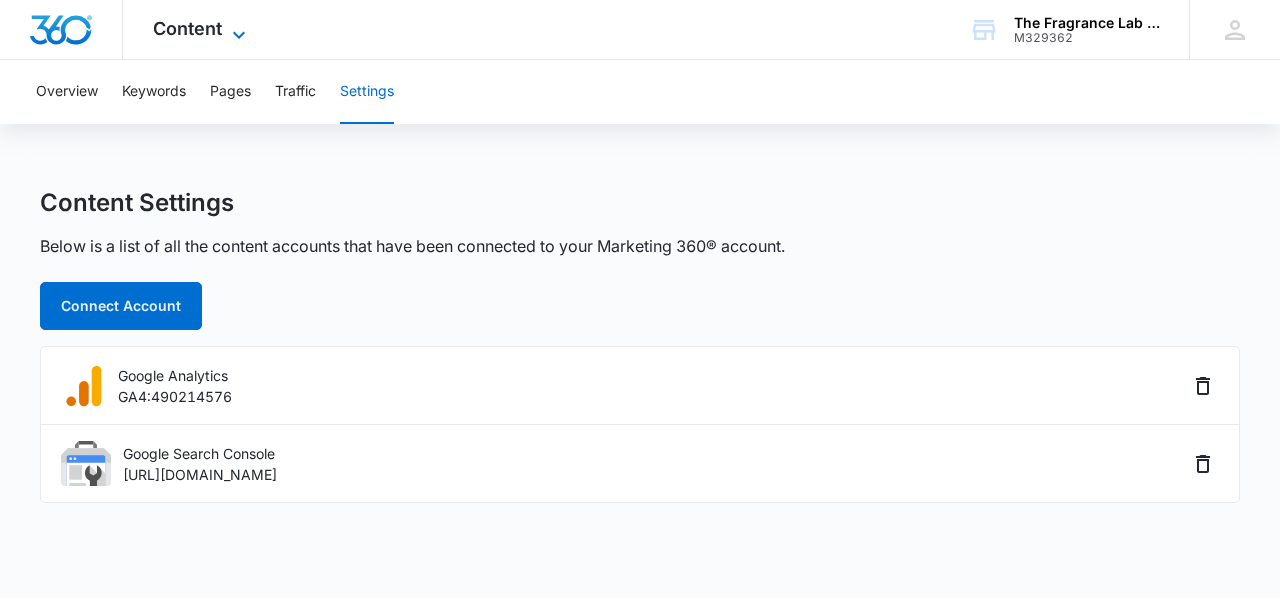 click 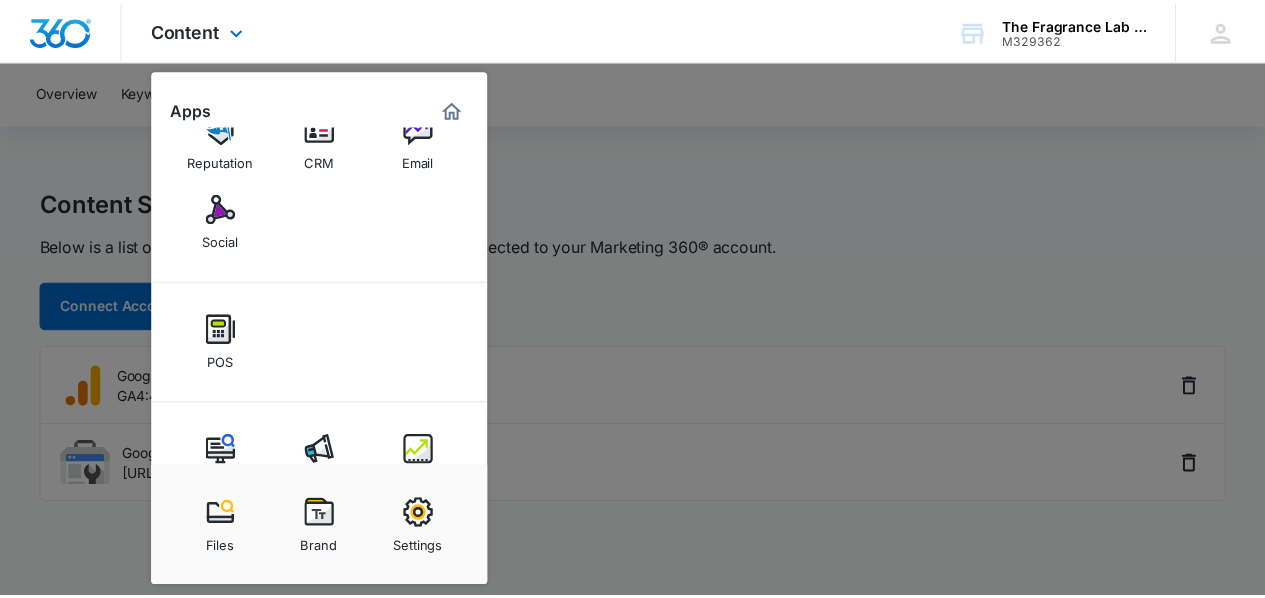 scroll, scrollTop: 0, scrollLeft: 0, axis: both 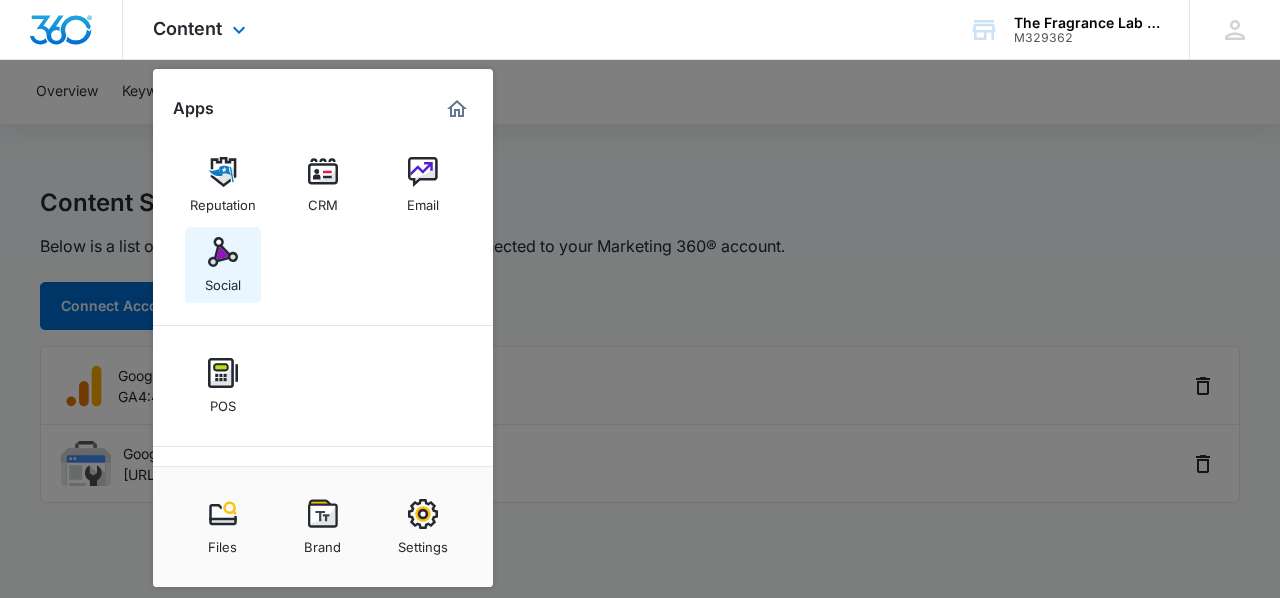 drag, startPoint x: 212, startPoint y: 275, endPoint x: 237, endPoint y: 286, distance: 27.313 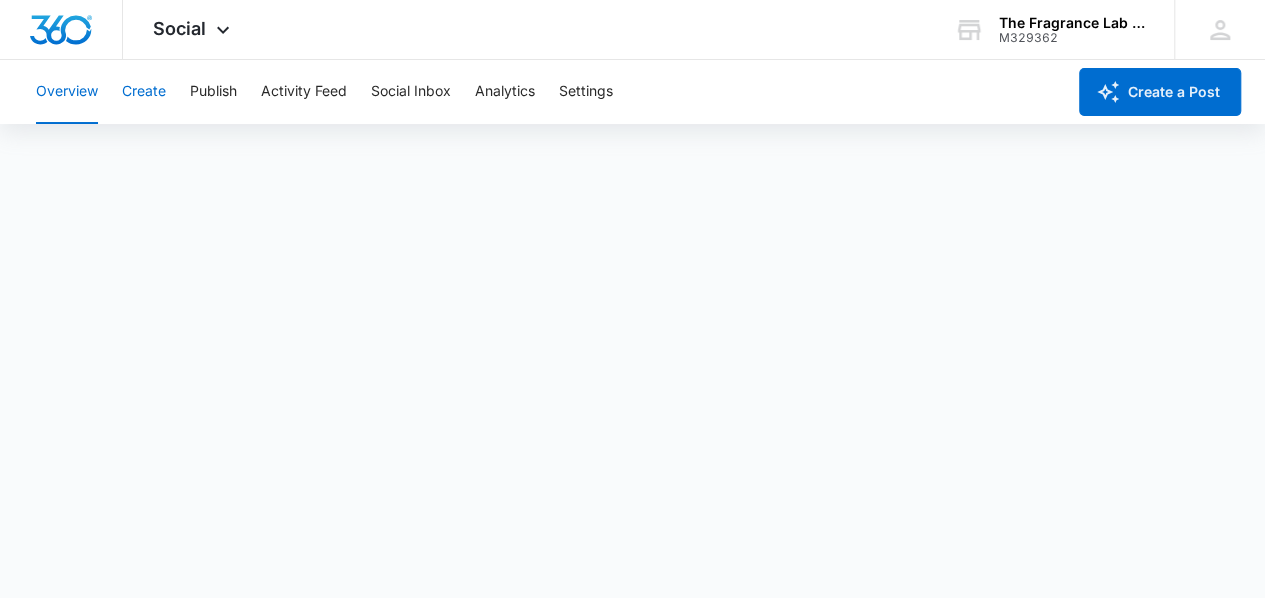 click on "Create" at bounding box center [144, 92] 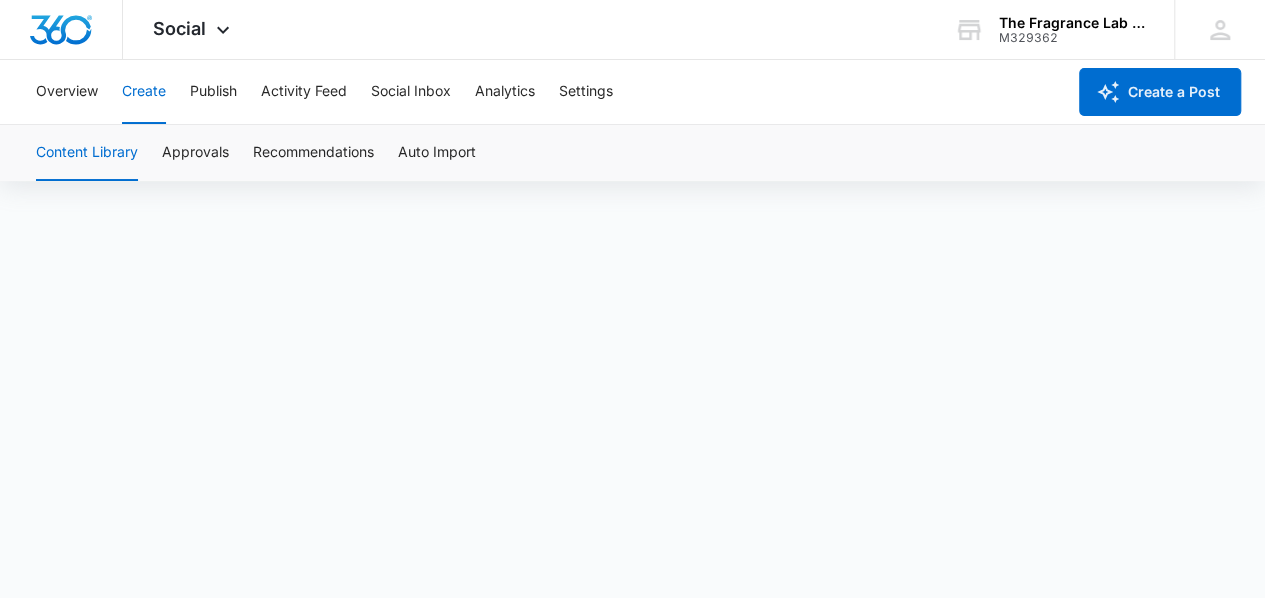 scroll, scrollTop: 0, scrollLeft: 0, axis: both 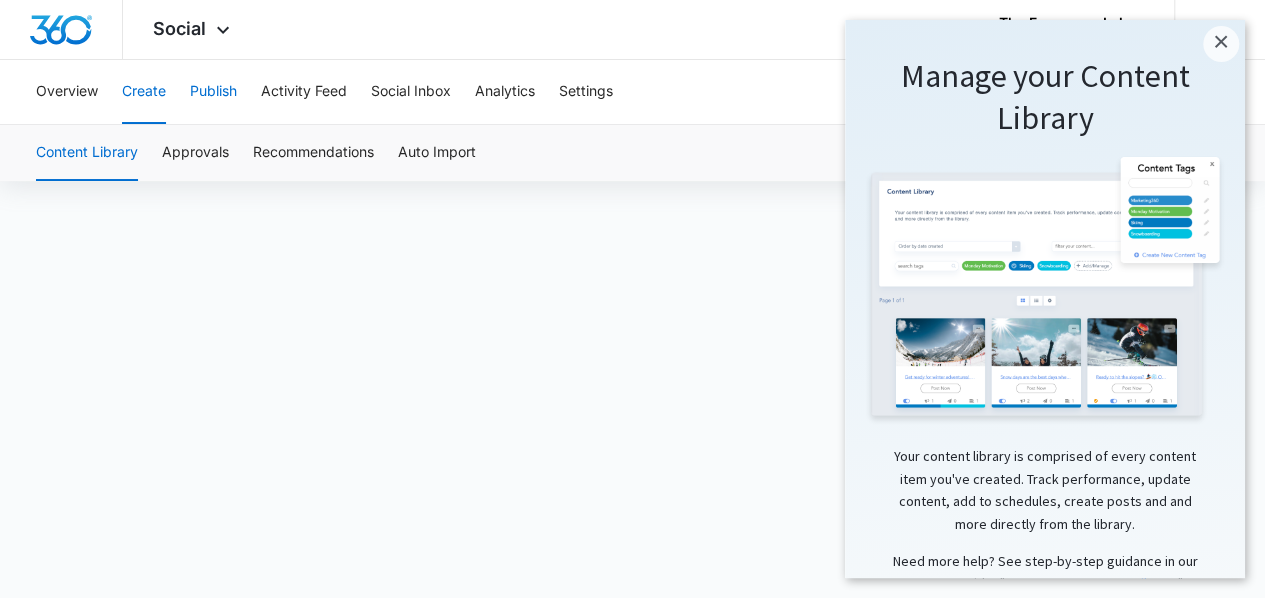 click on "Publish" at bounding box center [213, 92] 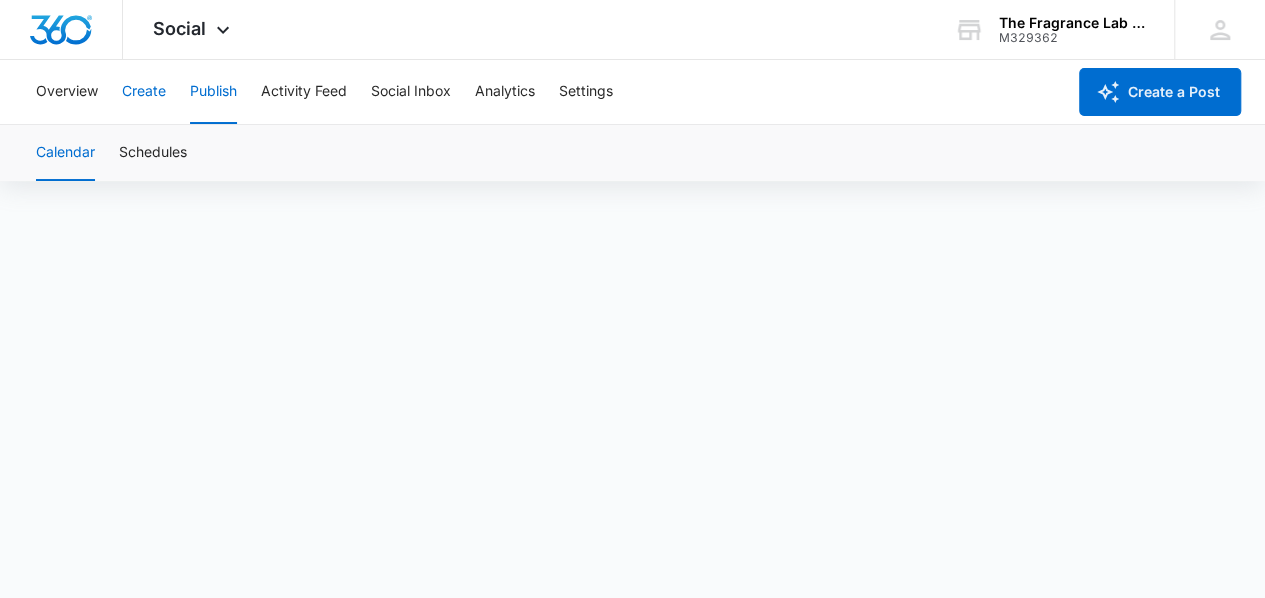 scroll, scrollTop: 0, scrollLeft: 0, axis: both 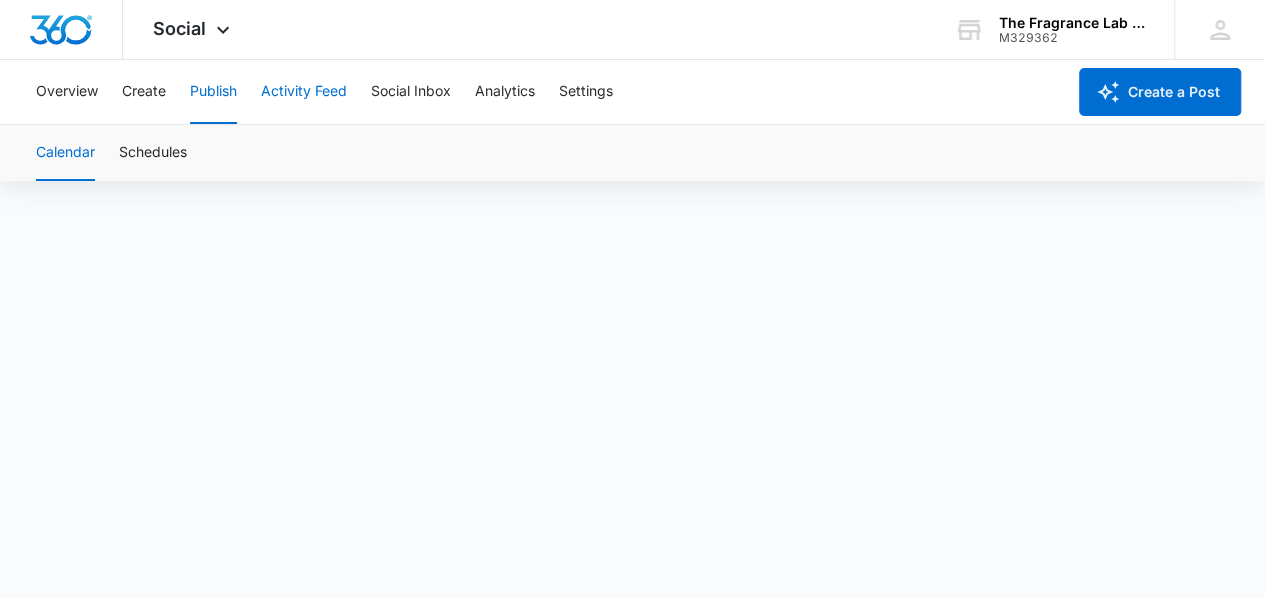 click on "Activity Feed" at bounding box center (304, 92) 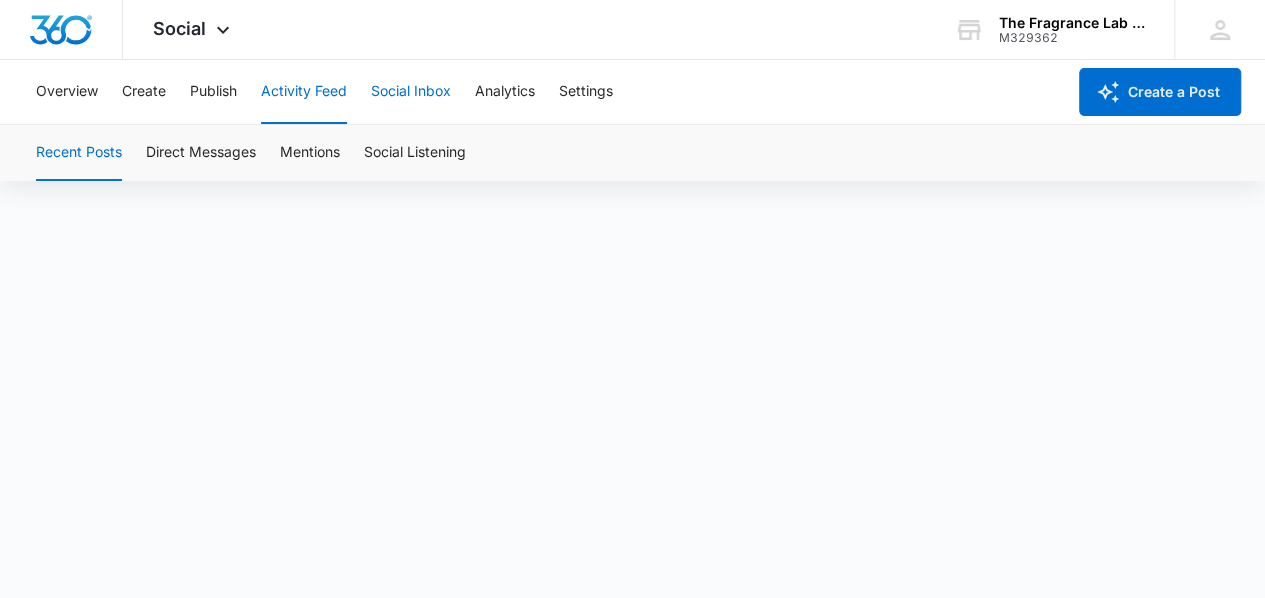 click on "Social Inbox" at bounding box center [411, 92] 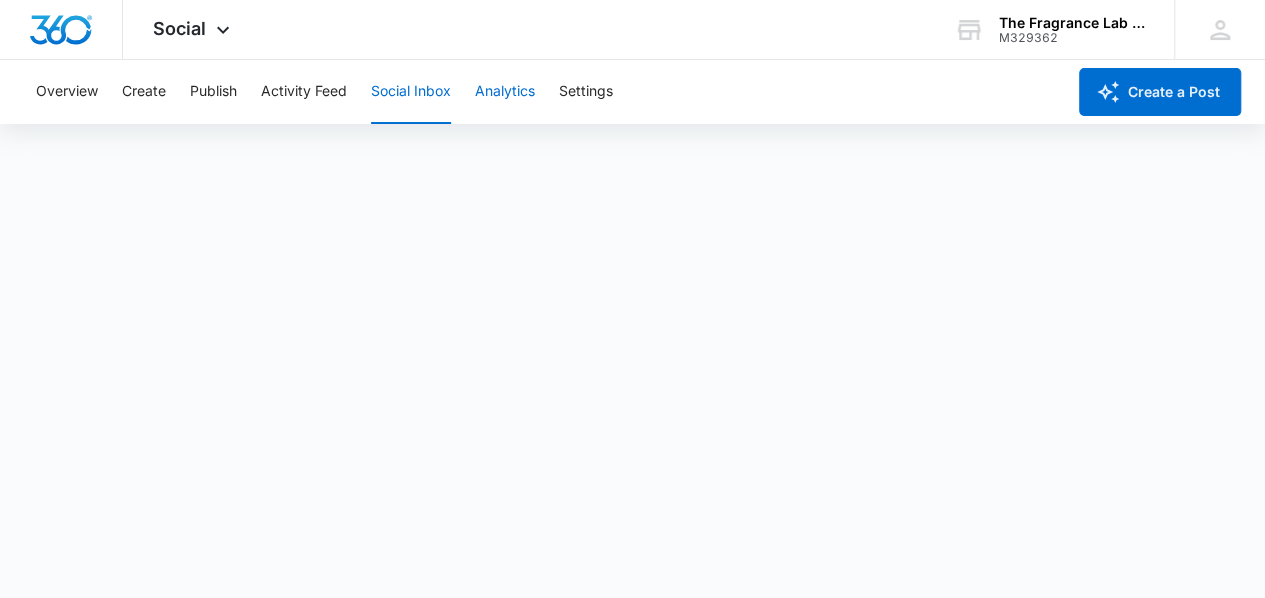 click on "Analytics" at bounding box center [505, 92] 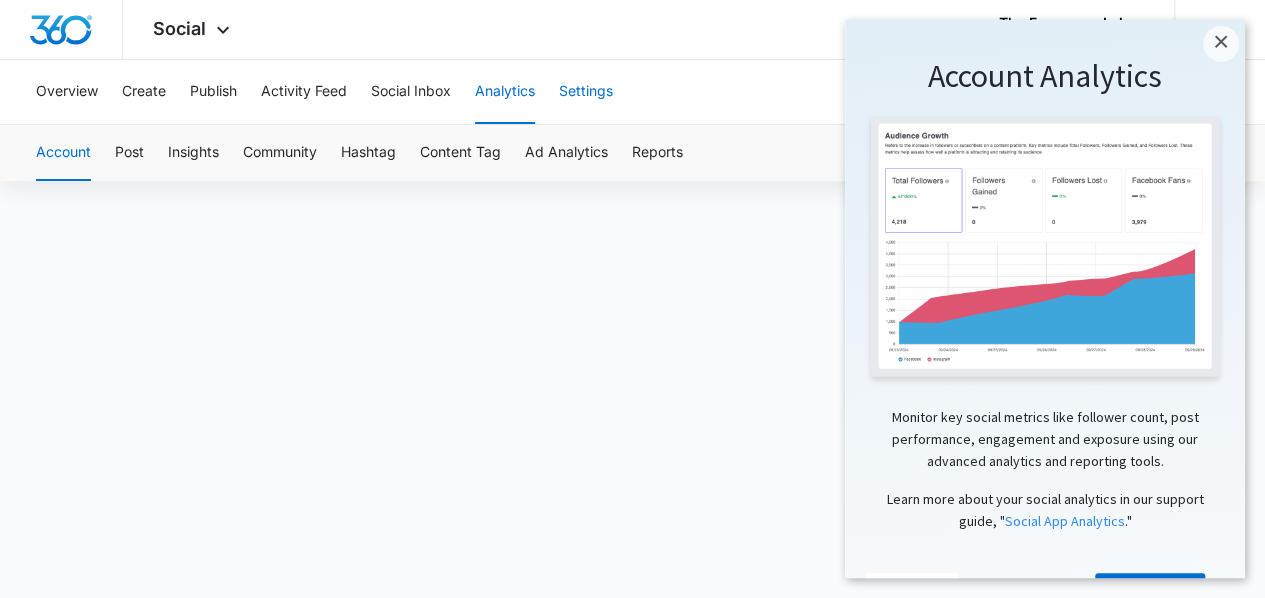 scroll, scrollTop: 0, scrollLeft: 0, axis: both 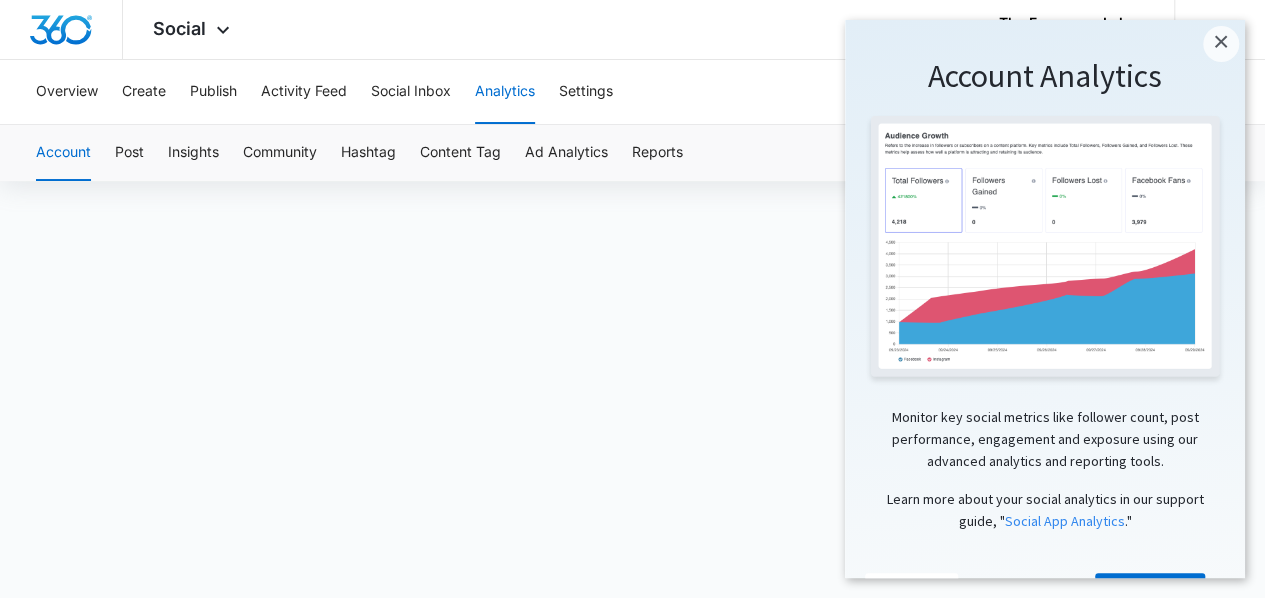 click on "Account Analytics                                             Monitor key social metrics like follower count, post performance, engagement and exposure using our advanced analytics and reporting tools.  Learn more about your social analytics in our support guide, " Social App Analytics ."                       Not Now               Learn More" 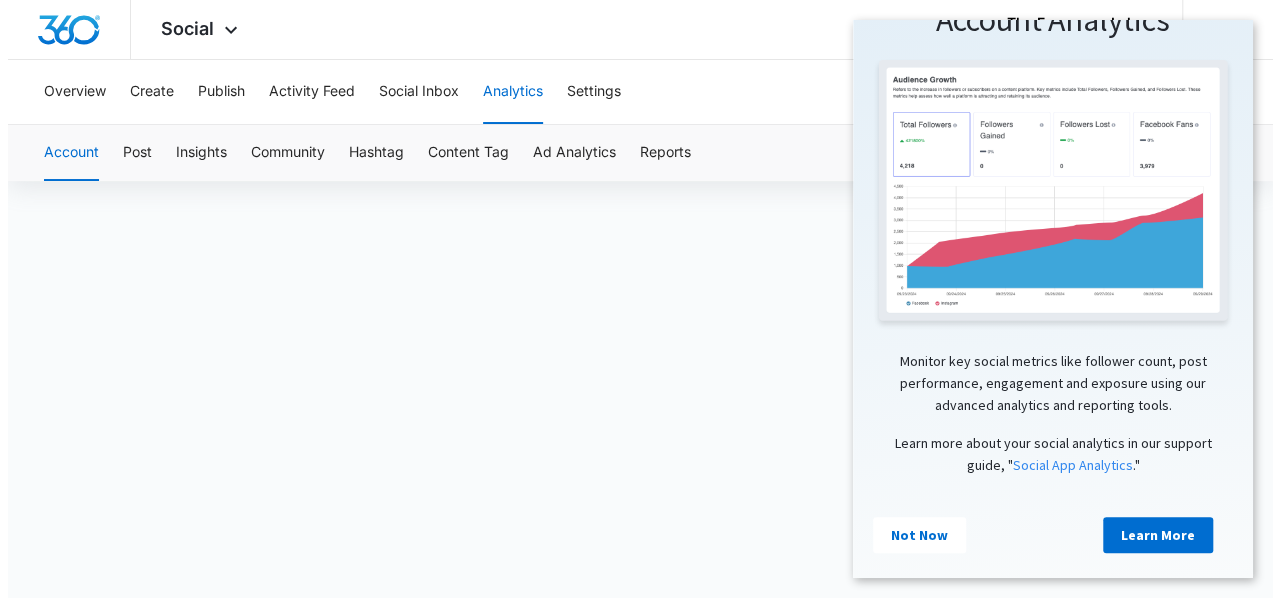 scroll, scrollTop: 0, scrollLeft: 0, axis: both 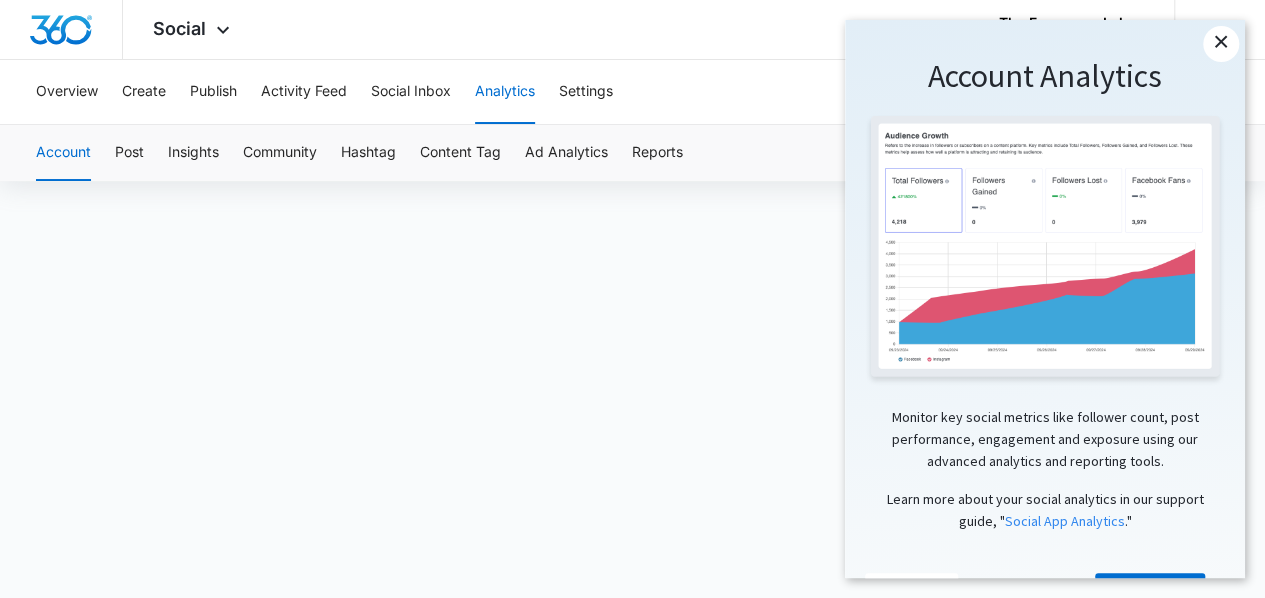 click on "×" at bounding box center [1221, 44] 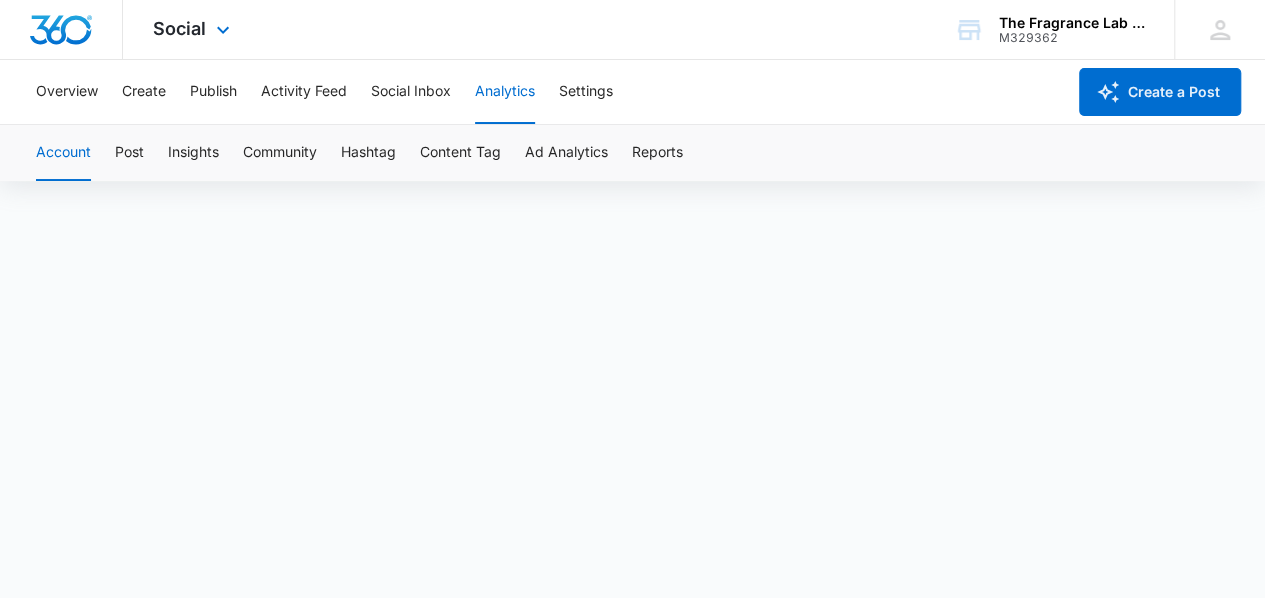click on "Social Apps Reputation CRM Email Social POS Content Ads Intelligence Files Brand Settings" at bounding box center (194, 29) 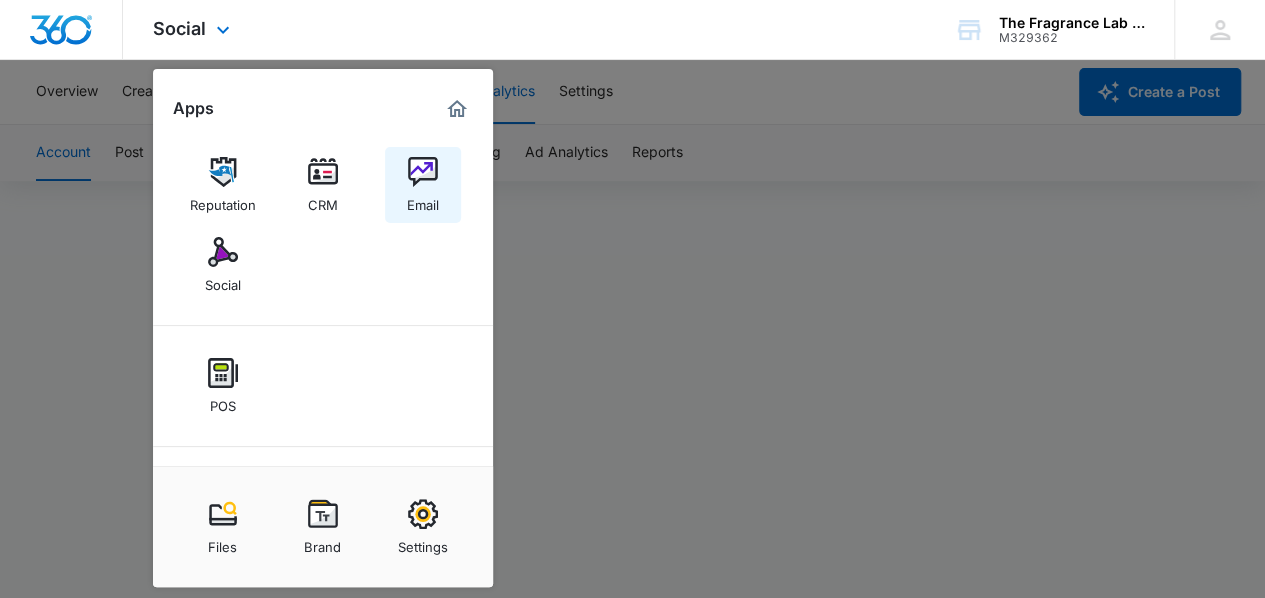 click at bounding box center [423, 172] 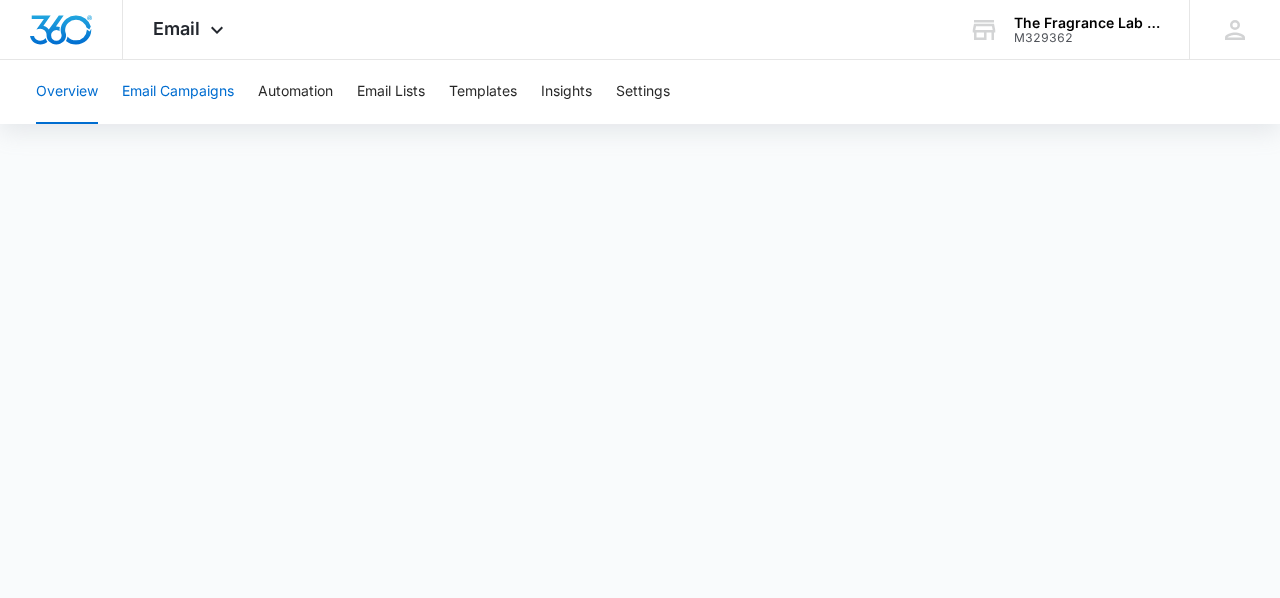 click on "Email Campaigns" at bounding box center [178, 92] 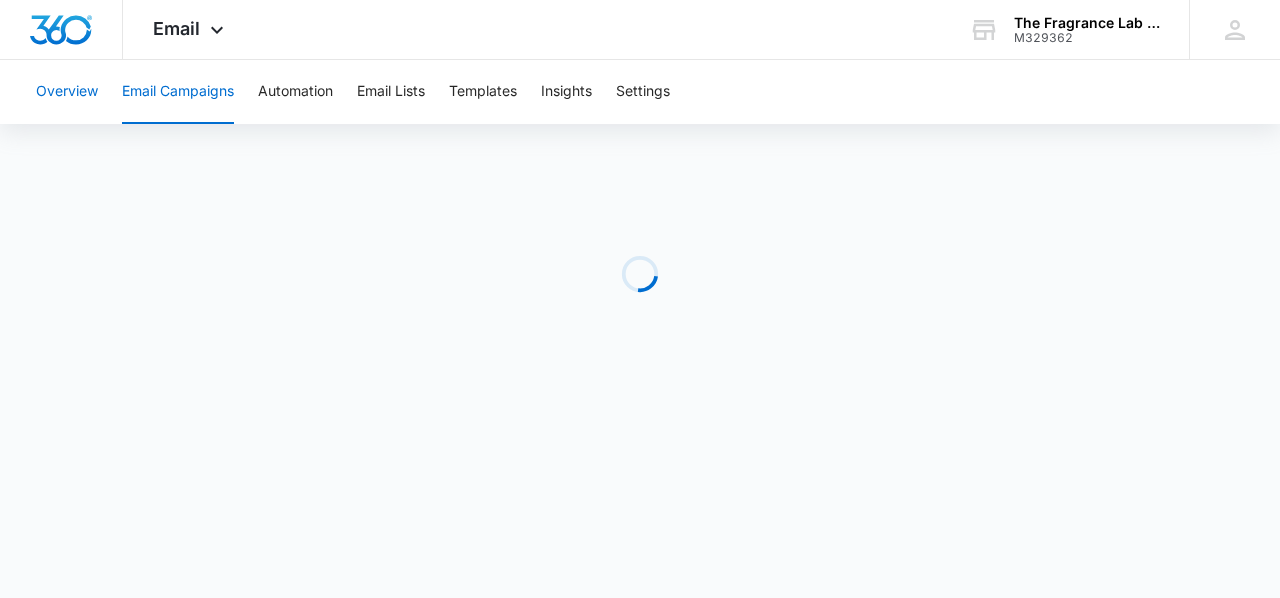 click on "Overview" at bounding box center (67, 92) 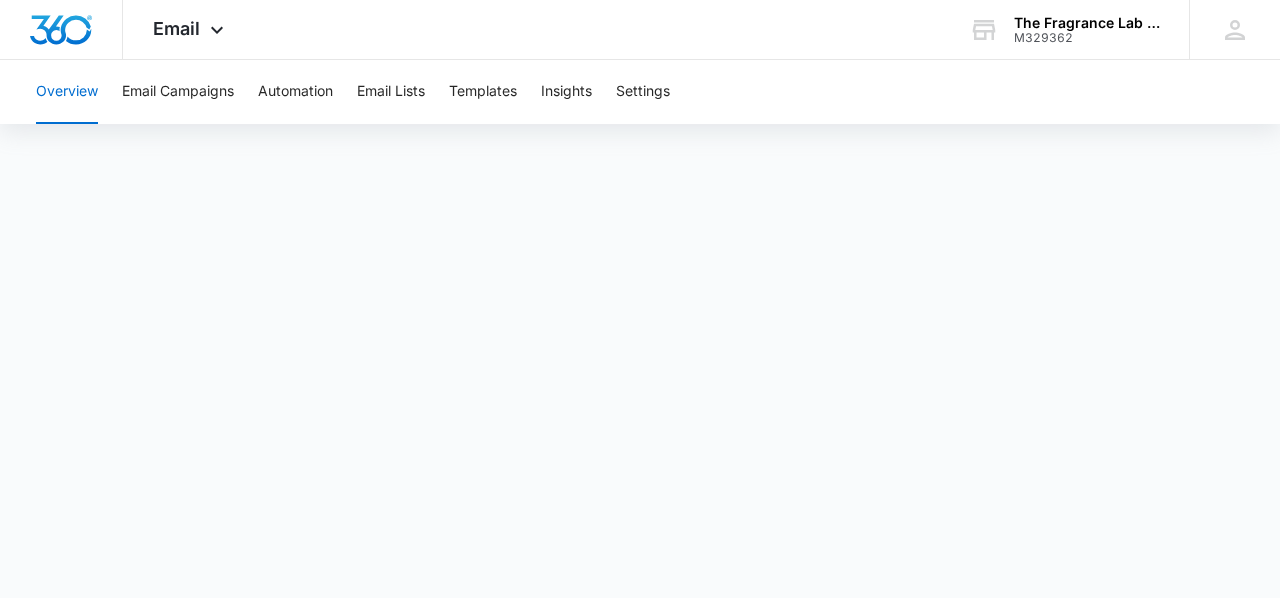 click on "Overview" at bounding box center [67, 92] 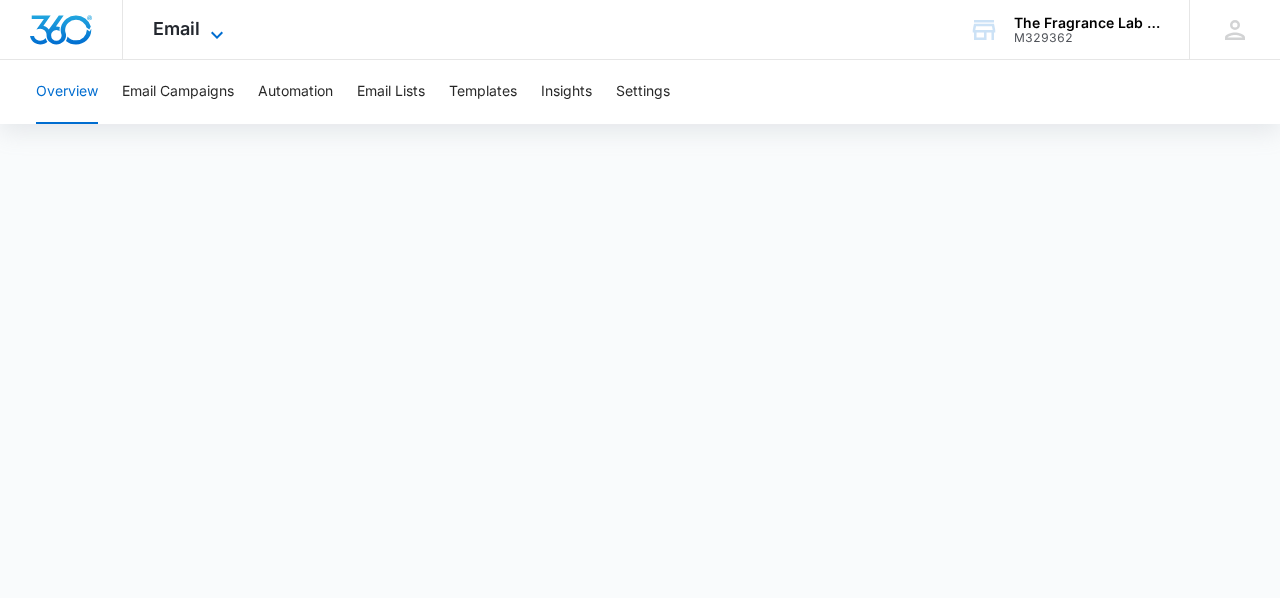 click on "Email" at bounding box center (176, 28) 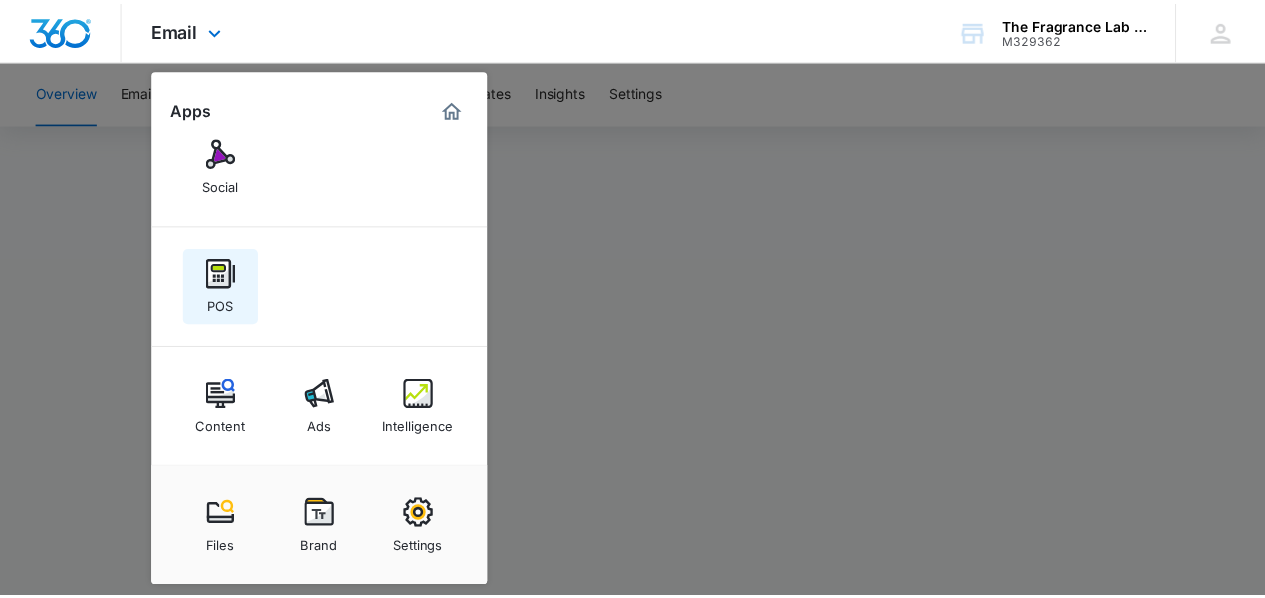 scroll, scrollTop: 100, scrollLeft: 0, axis: vertical 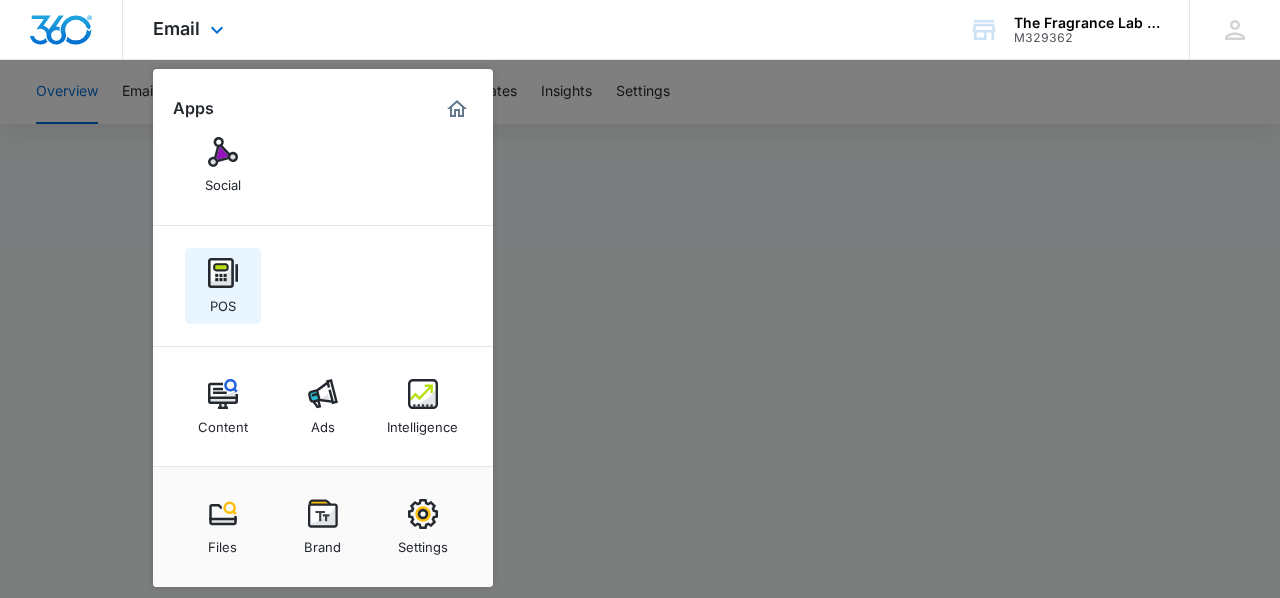 click at bounding box center [223, 273] 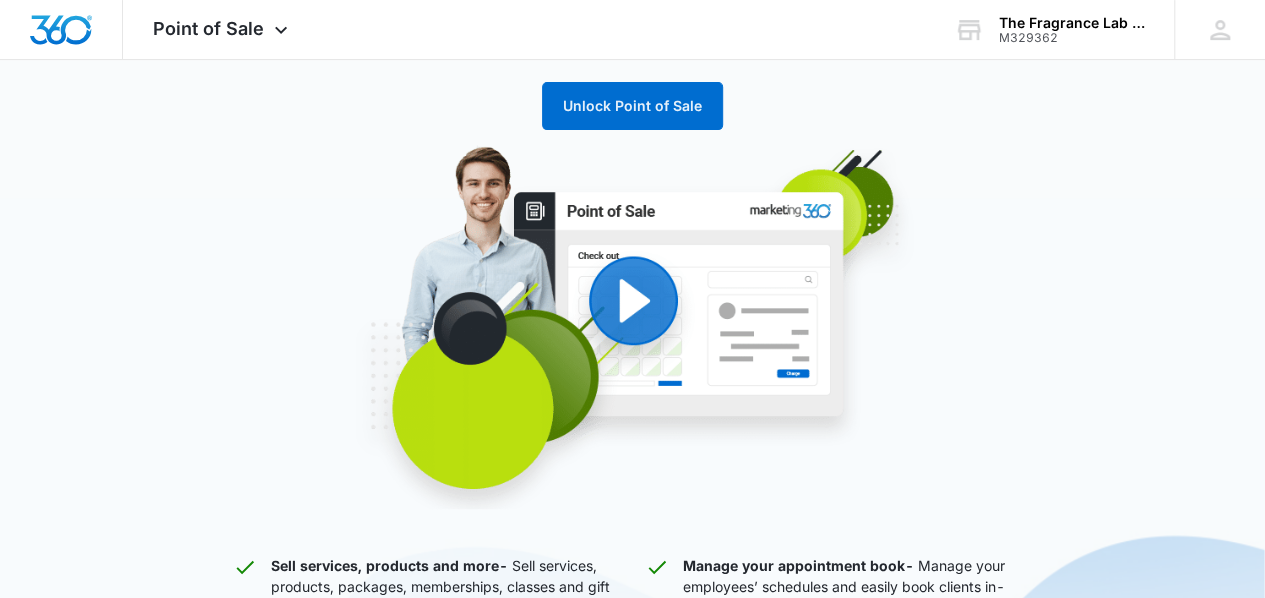 scroll, scrollTop: 100, scrollLeft: 0, axis: vertical 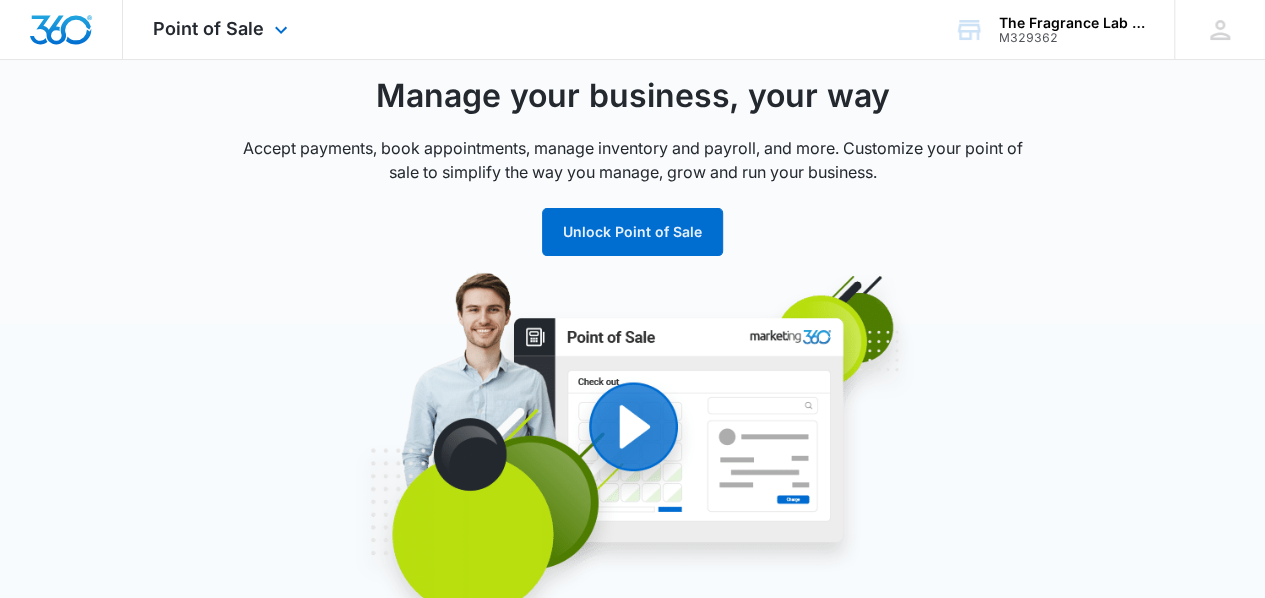 click on "Point of Sale Apps Reputation CRM Email Social POS Content Ads Intelligence Files Brand Settings" at bounding box center [223, 29] 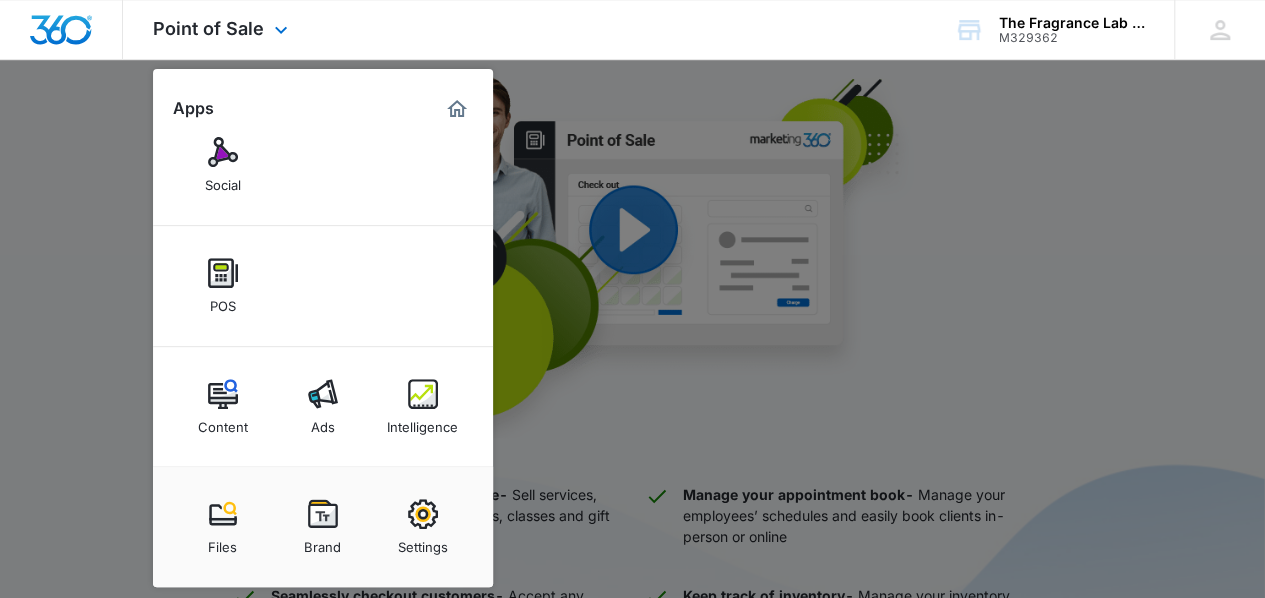 scroll, scrollTop: 300, scrollLeft: 0, axis: vertical 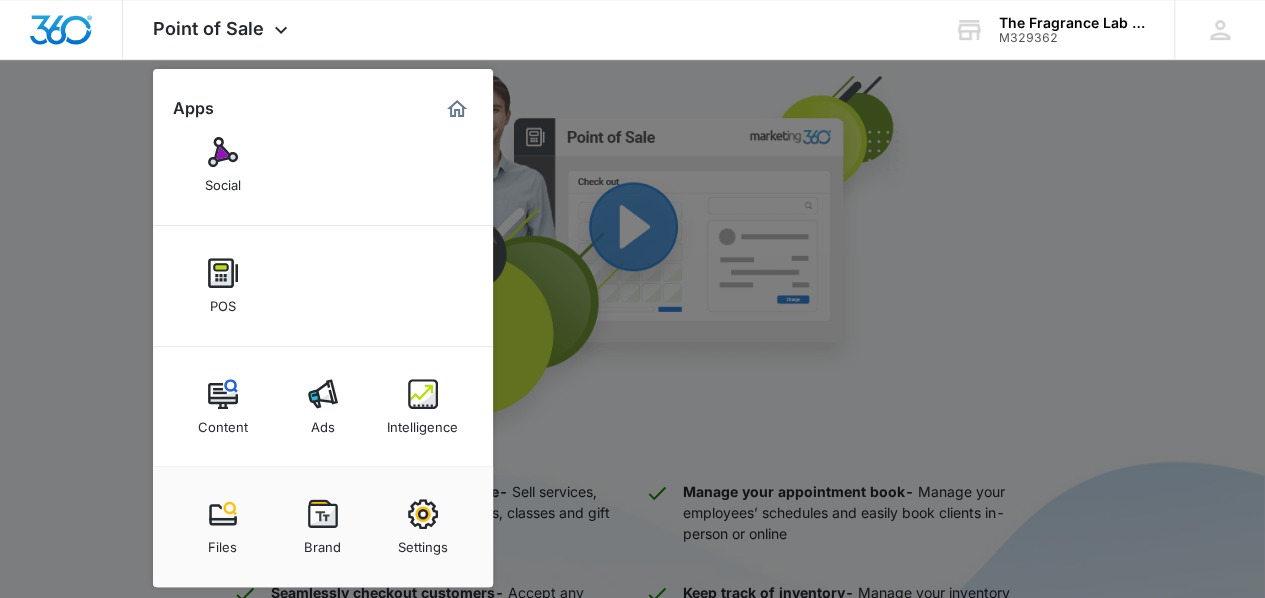 click on "Ads" at bounding box center [323, 422] 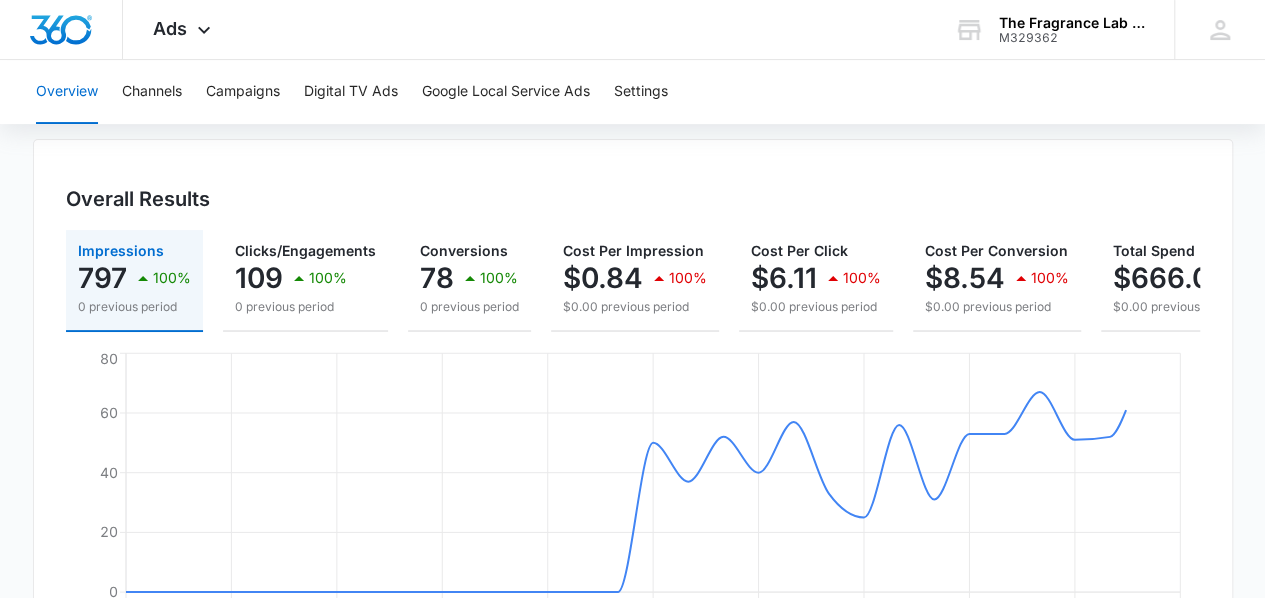 scroll, scrollTop: 200, scrollLeft: 0, axis: vertical 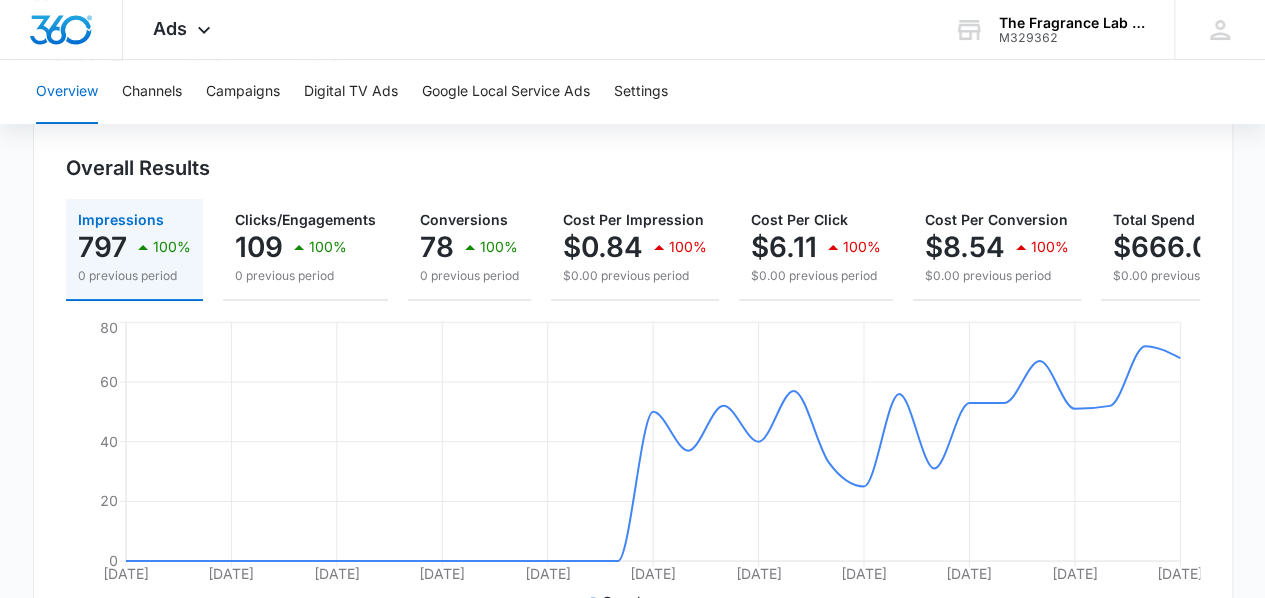 click on "Overall Results Impressions 797 100%  0 previous period Clicks/Engagements 109 100%  0 previous period Conversions 78 100%  0 previous period Cost Per Impression $0.84 100%  $0.00 previous period Cost Per Click $6.11 100%  $0.00 previous period Cost Per Conversion $8.54 100%  $0.00 previous period Total Spend $666.01 100%  $0.00 previous period [DATE] Jun [DATE] Jun [DATE] Jun [DATE] [DATE] [DATE] [DATE] [DATE] 0 20 40 60 80 Google" at bounding box center [633, 379] 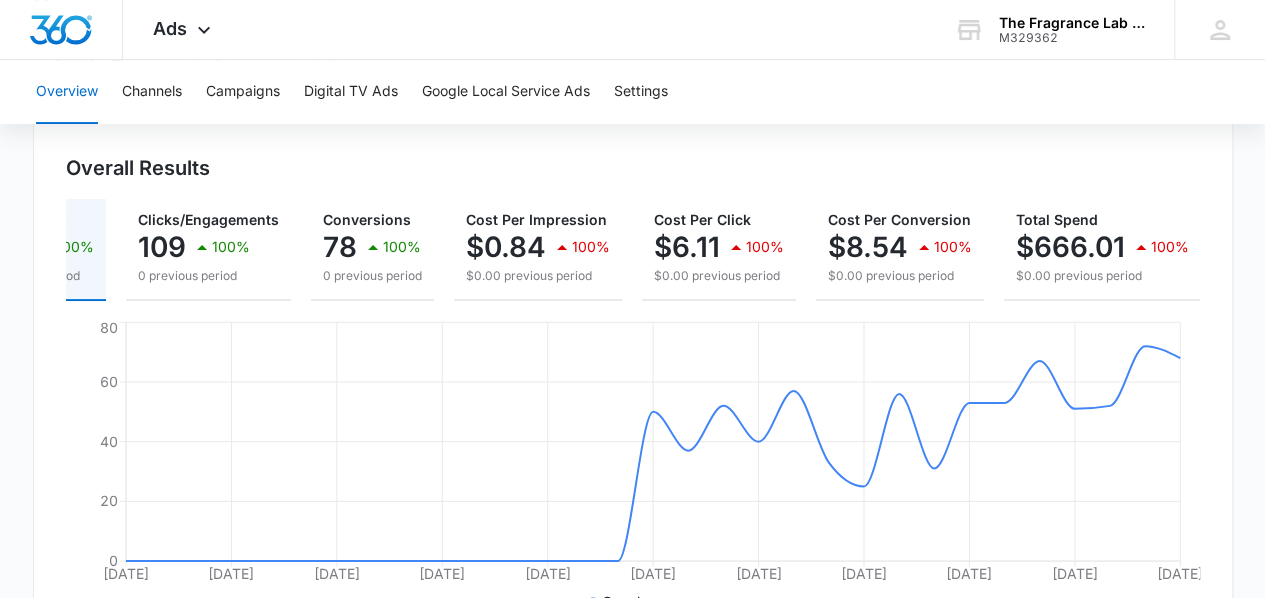 scroll, scrollTop: 0, scrollLeft: 104, axis: horizontal 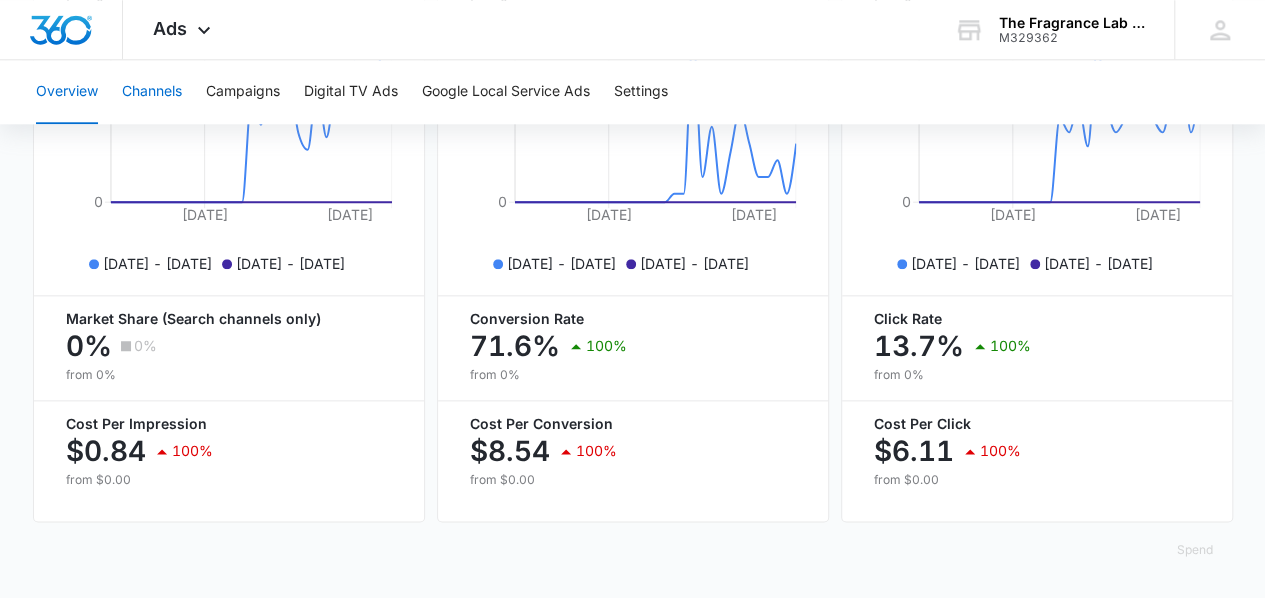 click on "Channels" at bounding box center [152, 92] 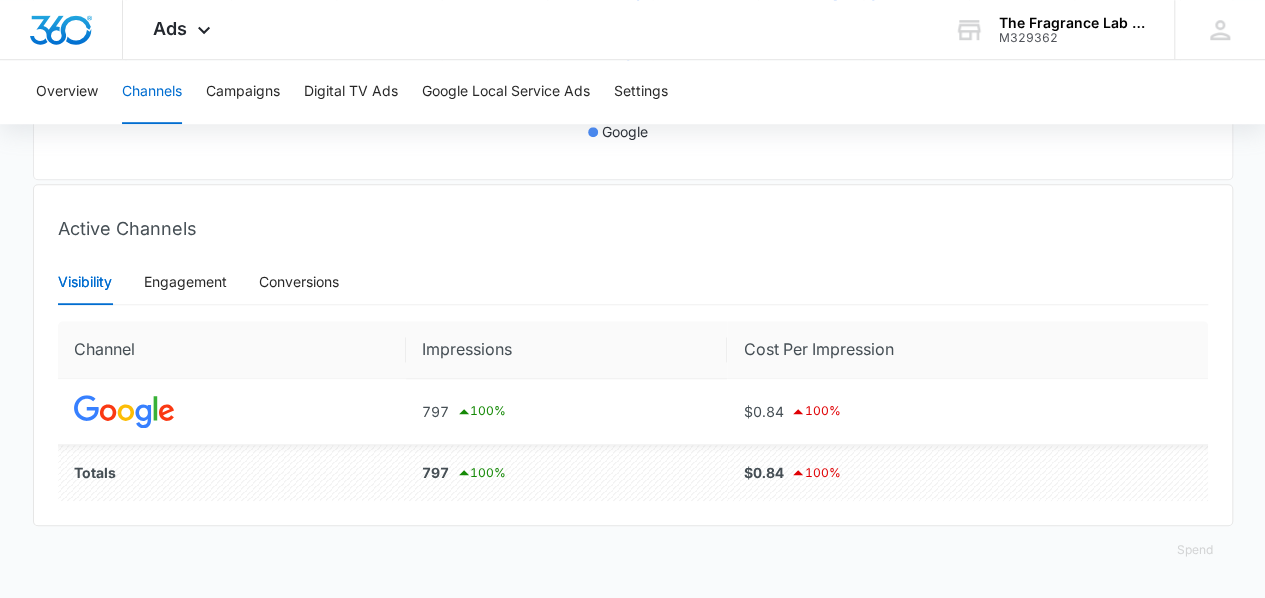 scroll, scrollTop: 683, scrollLeft: 0, axis: vertical 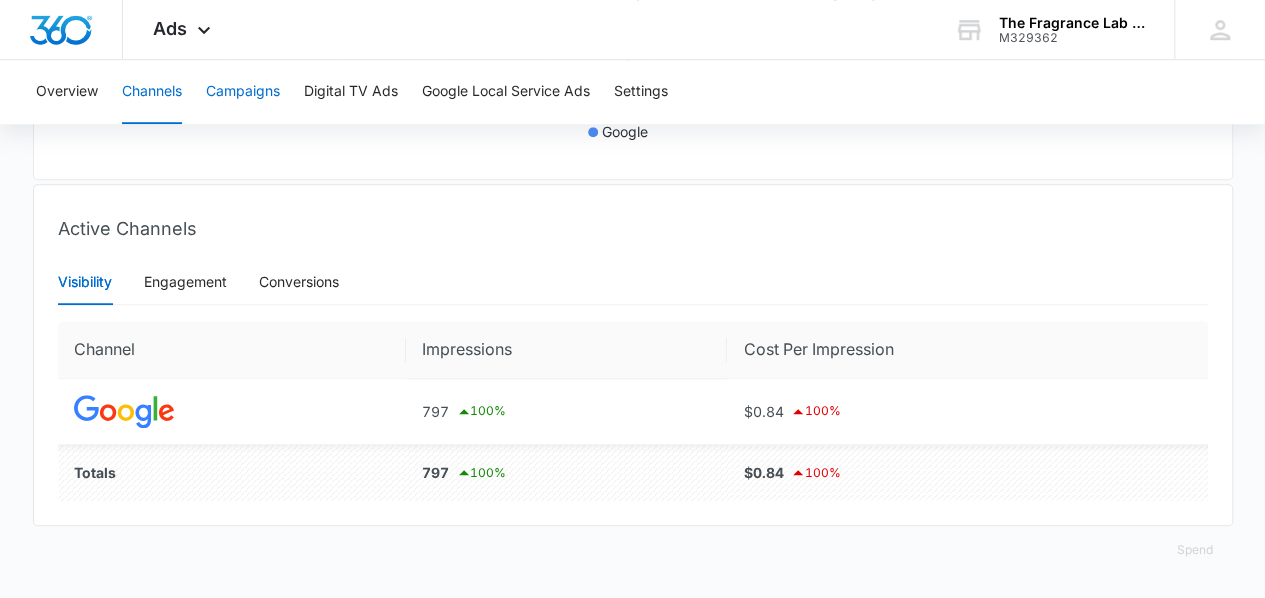 click on "Campaigns" at bounding box center (243, 92) 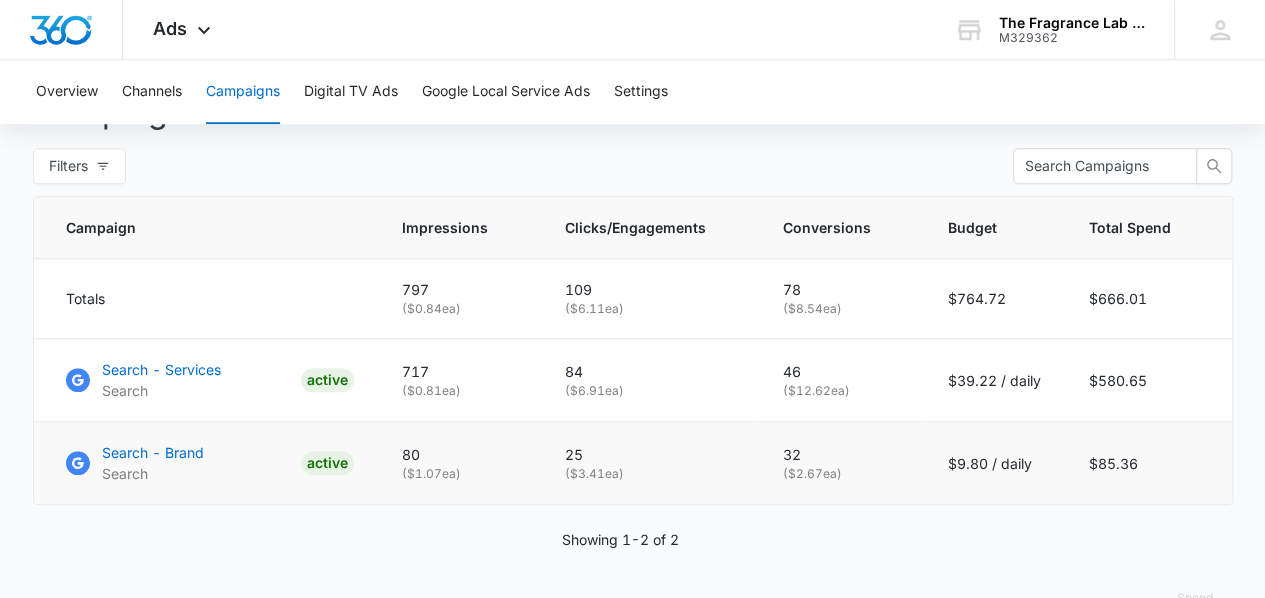 scroll, scrollTop: 841, scrollLeft: 0, axis: vertical 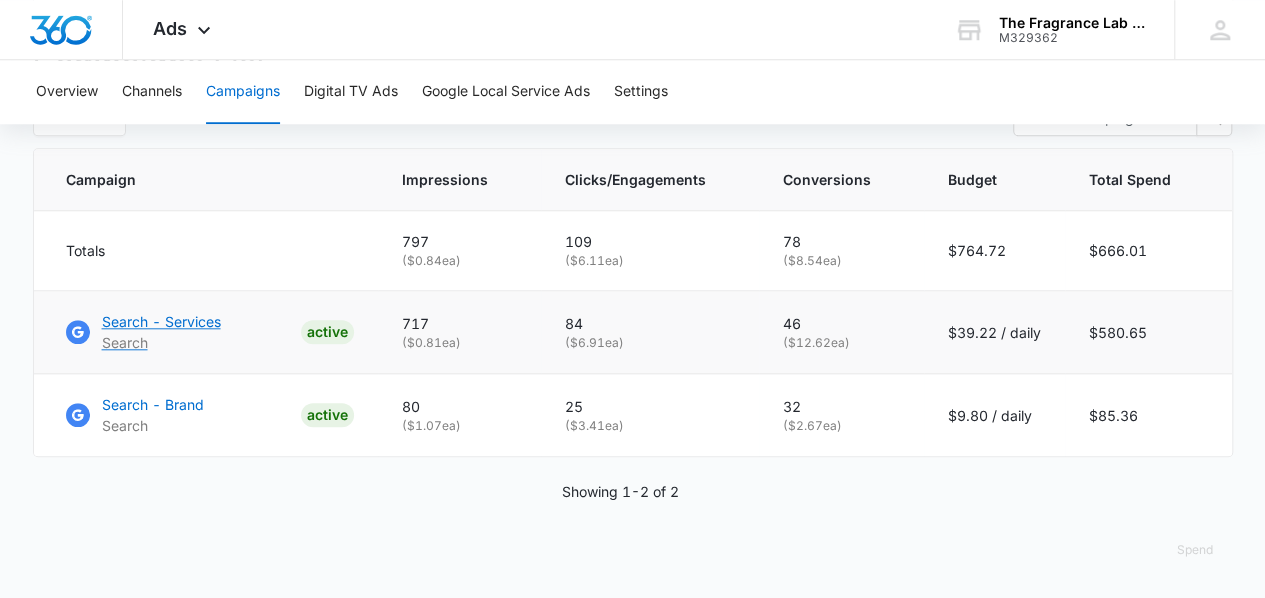 click on "ACTIVE" at bounding box center (327, 332) 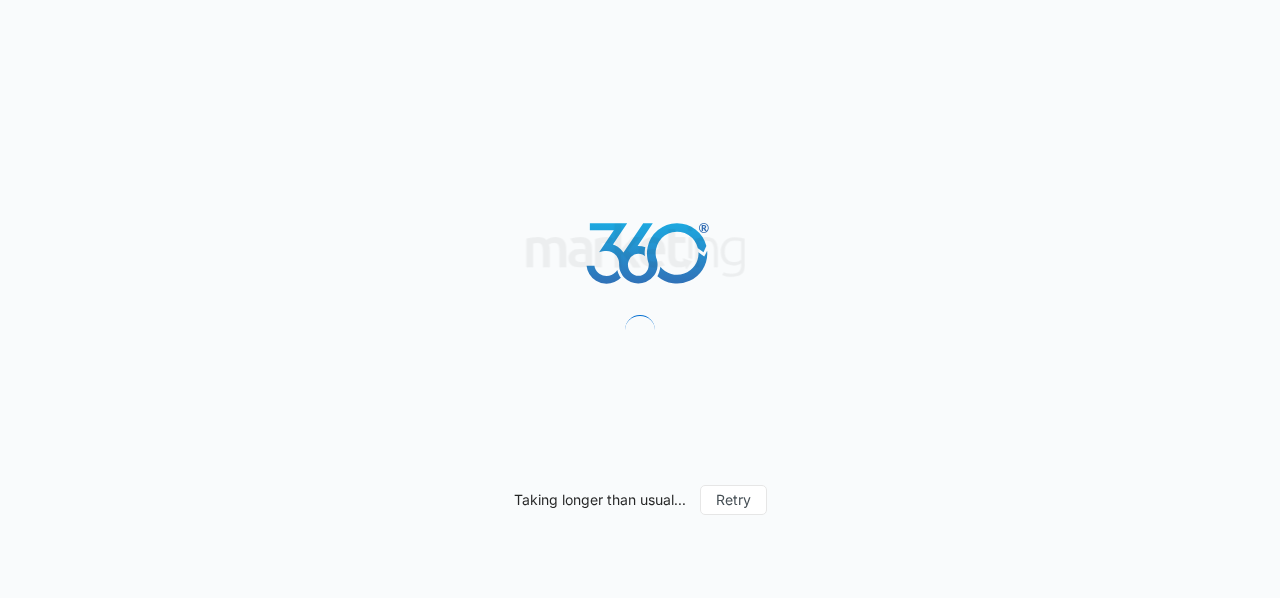 scroll, scrollTop: 0, scrollLeft: 0, axis: both 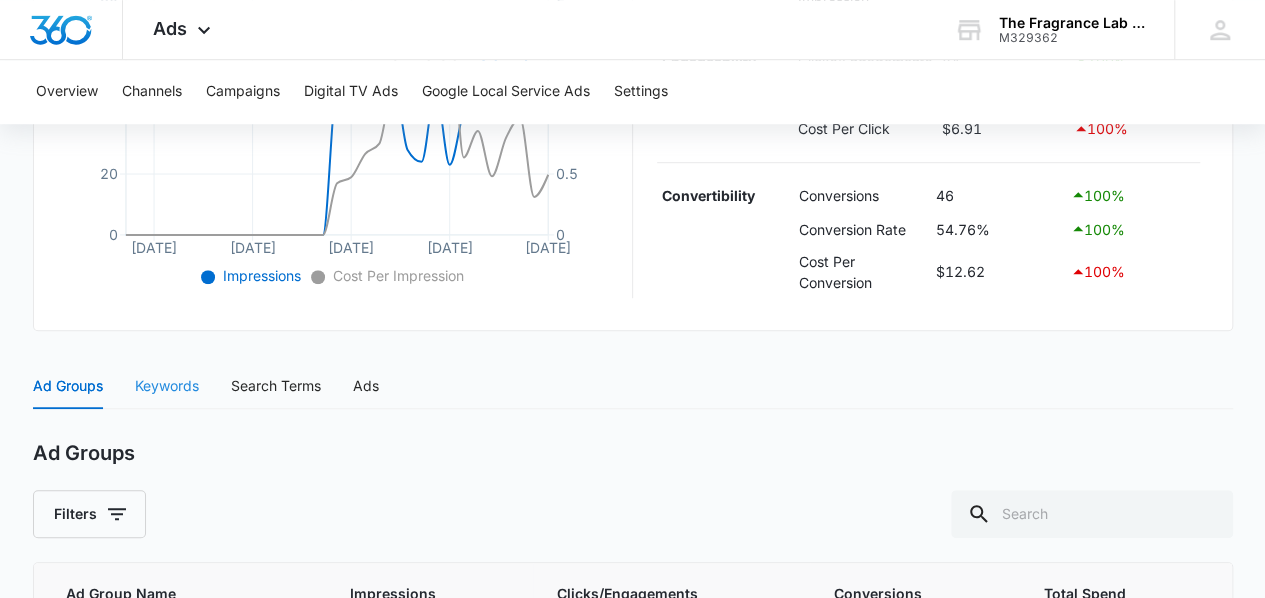 click on "Keywords" at bounding box center (167, 386) 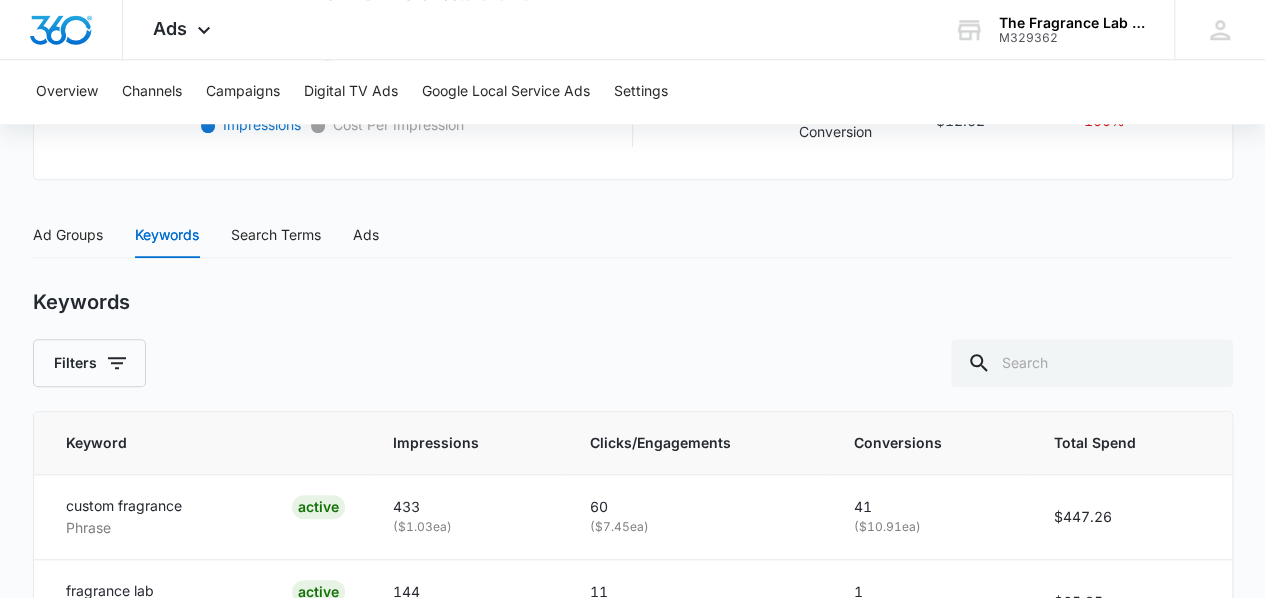 scroll, scrollTop: 550, scrollLeft: 0, axis: vertical 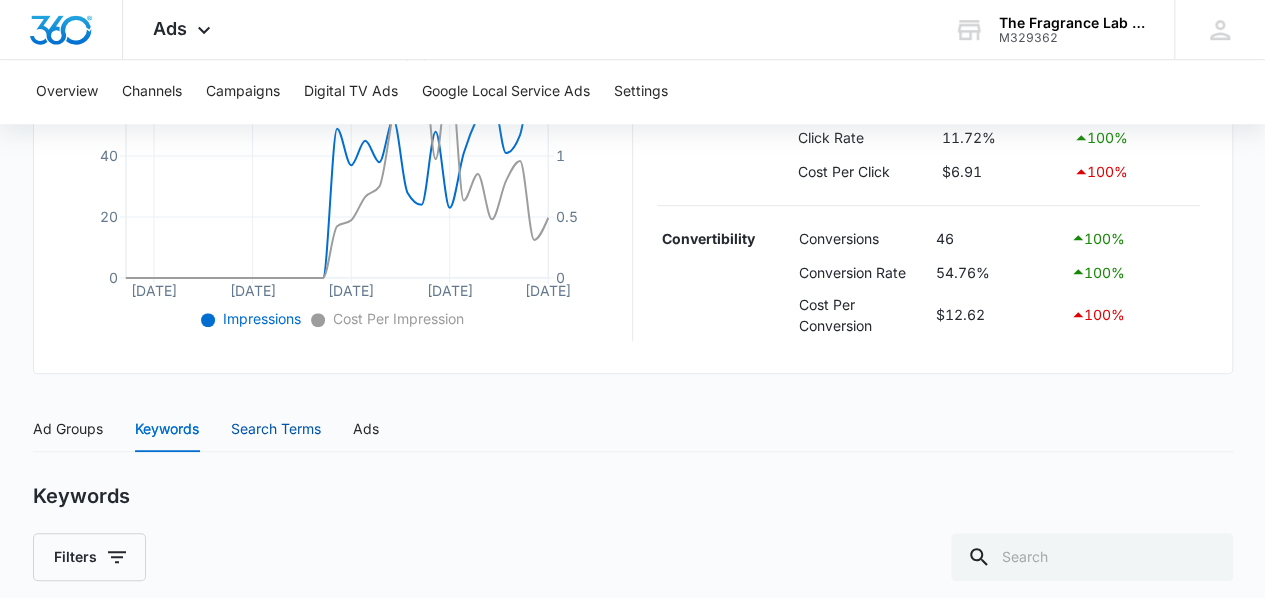 click on "Search Terms" at bounding box center [276, 429] 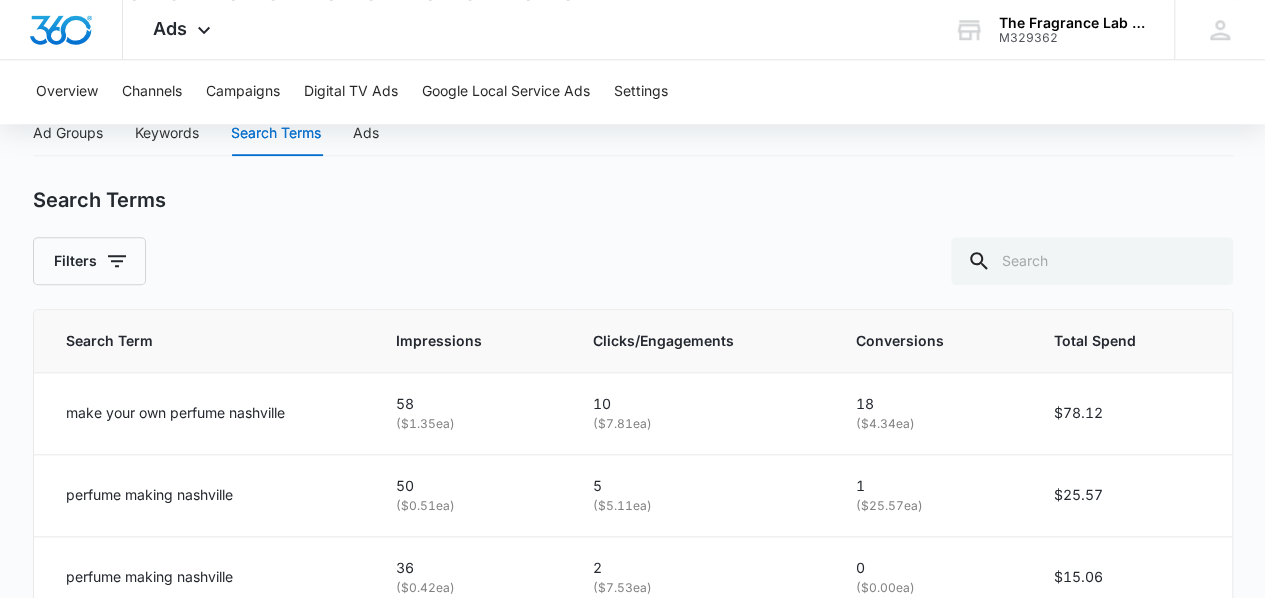 scroll, scrollTop: 678, scrollLeft: 0, axis: vertical 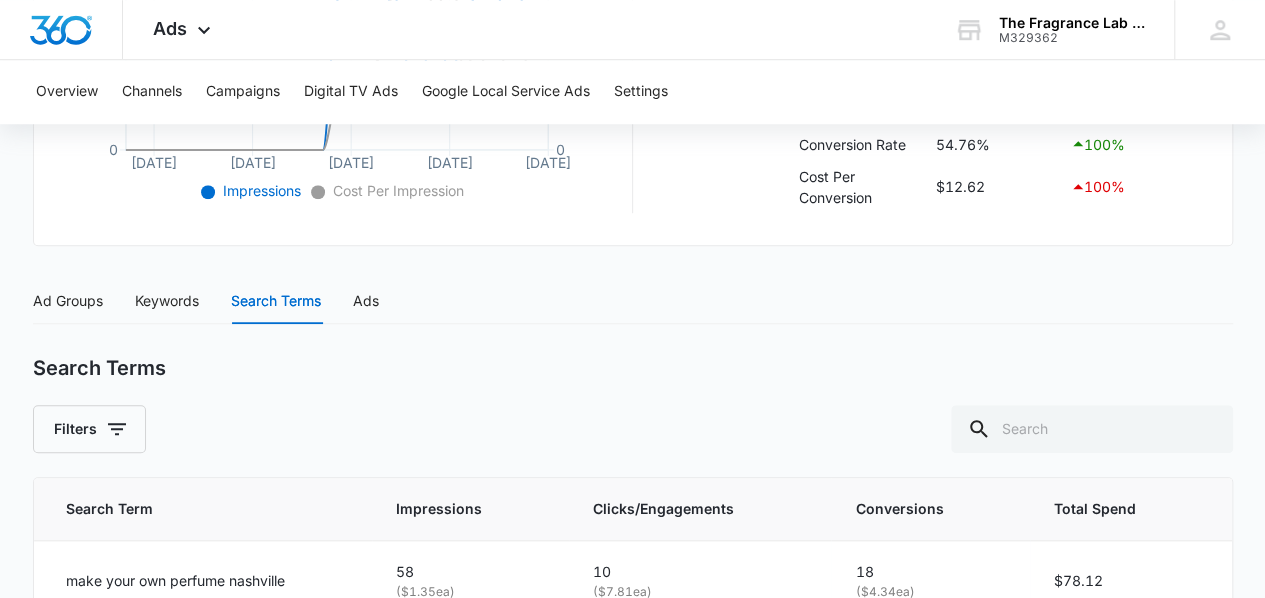 click on "Ad Groups Keywords Search Terms Ads" at bounding box center [206, 301] 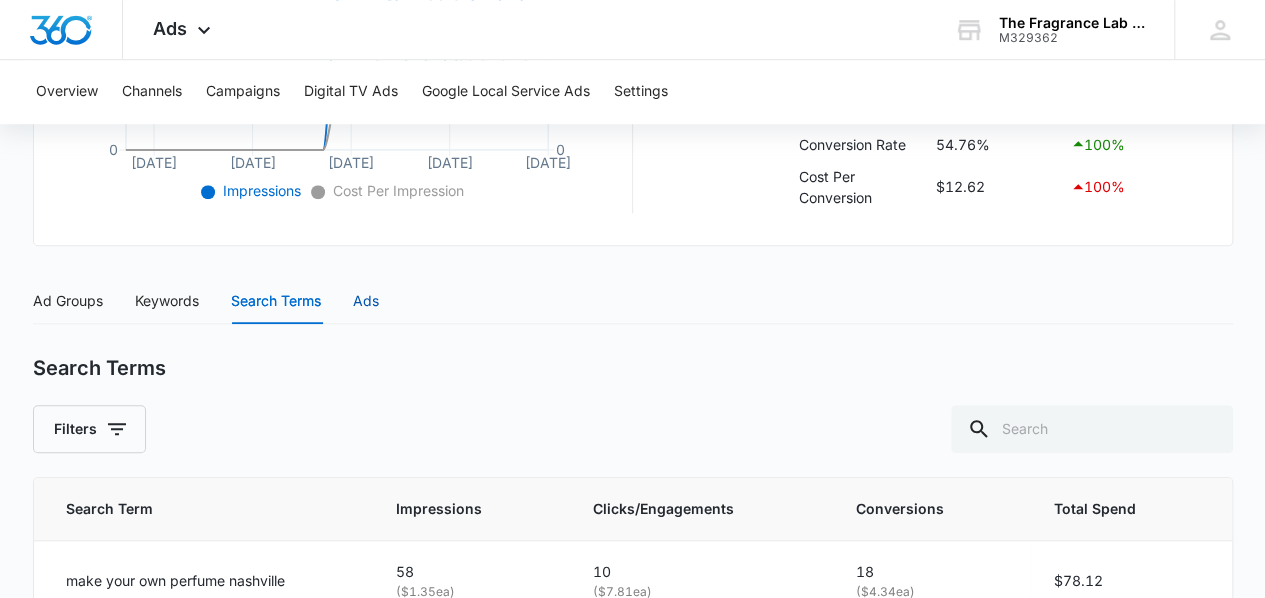 click on "Ads" at bounding box center [366, 301] 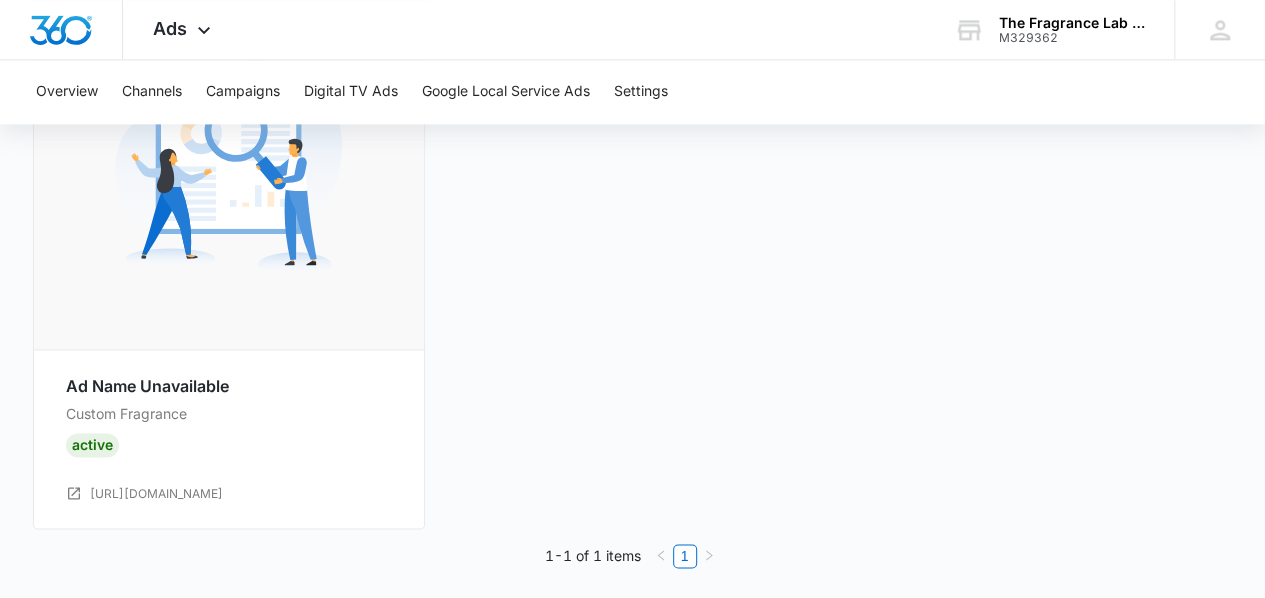 scroll, scrollTop: 1315, scrollLeft: 0, axis: vertical 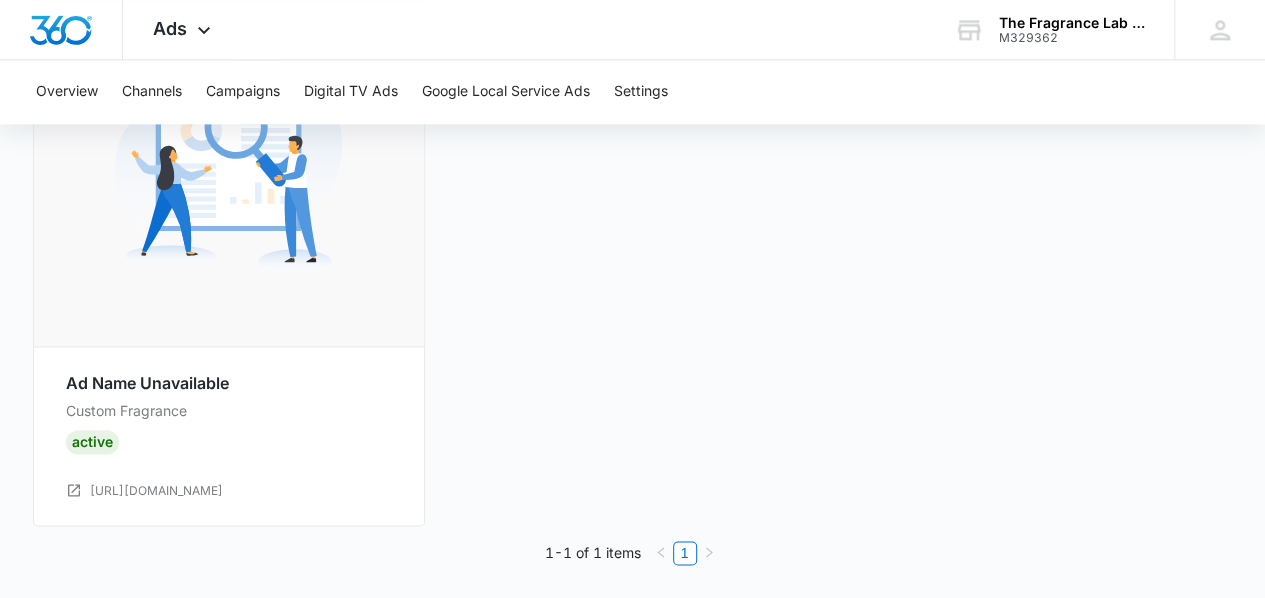 click at bounding box center [229, 164] 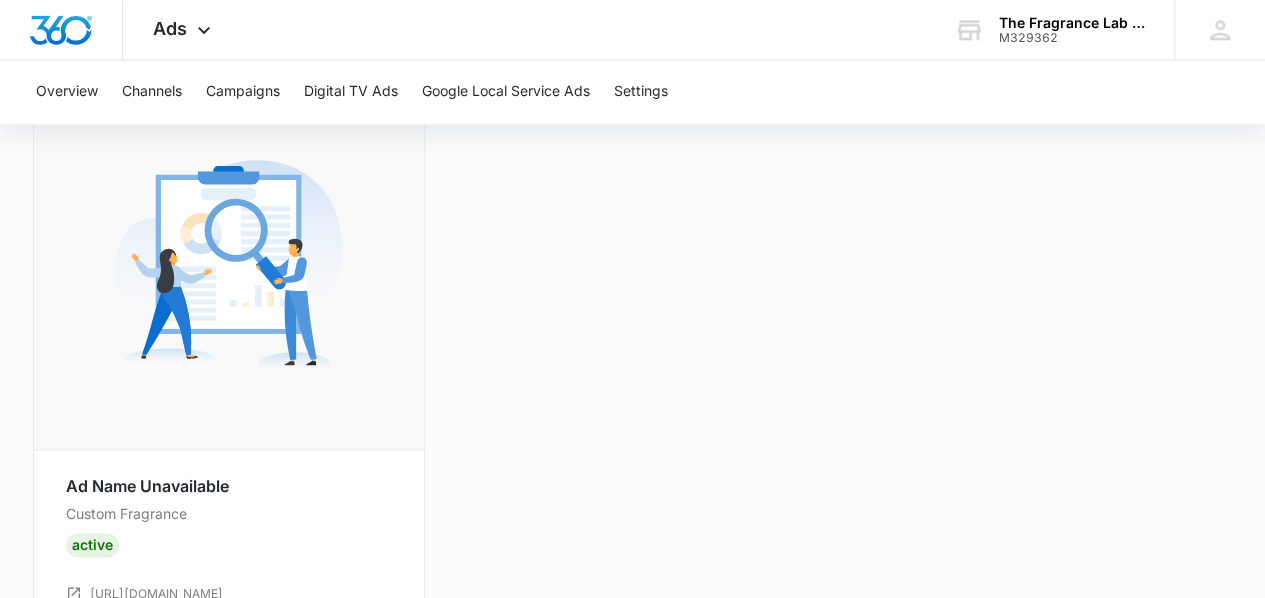 scroll, scrollTop: 1015, scrollLeft: 0, axis: vertical 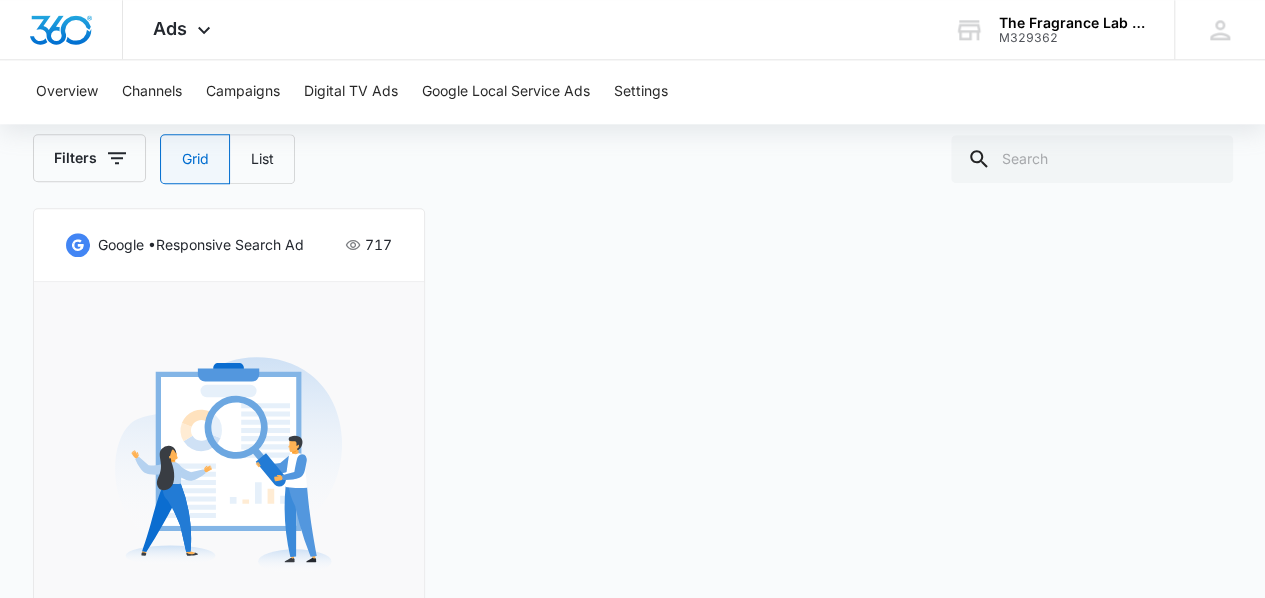 click on "google   •  responsive search ad" at bounding box center [201, 245] 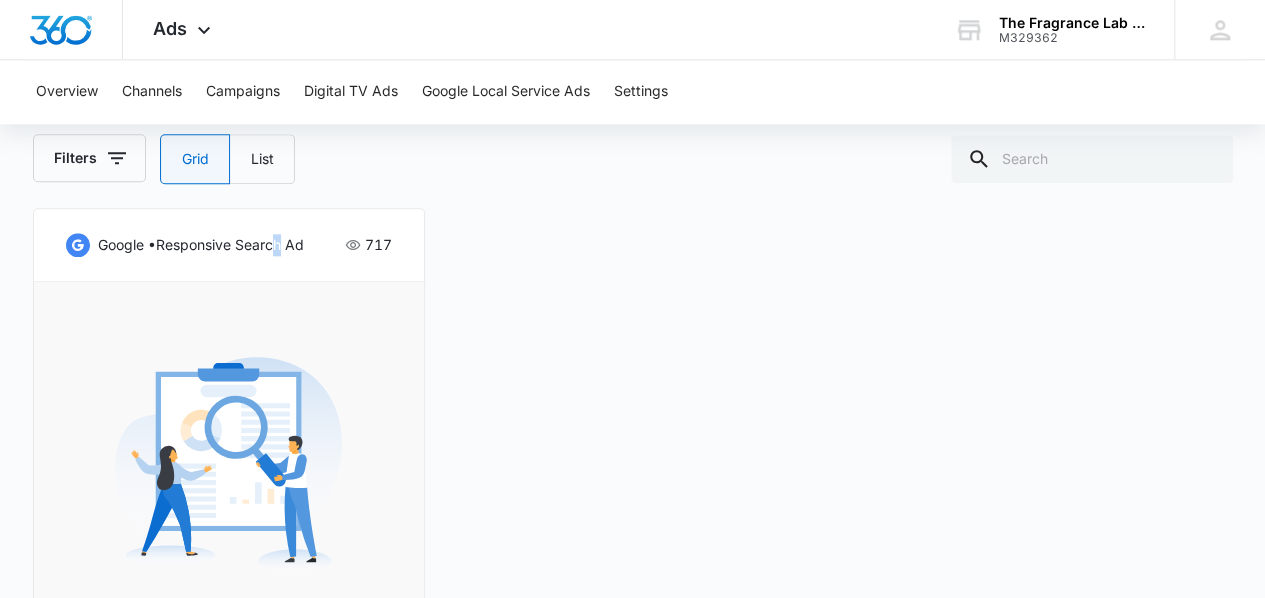 click 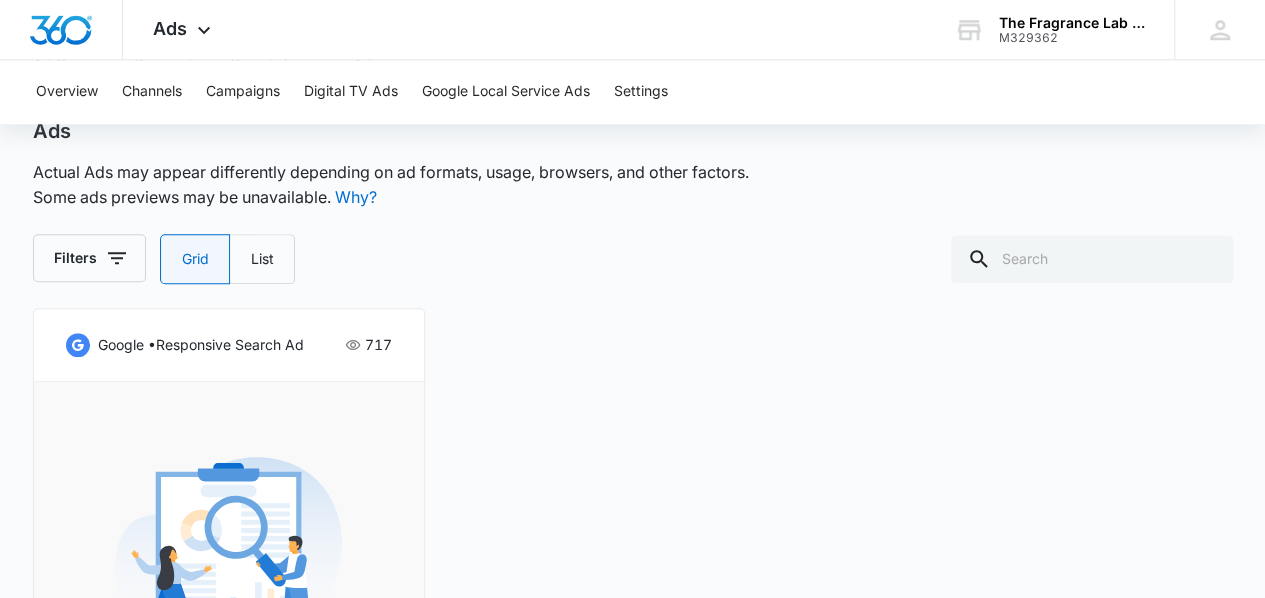 click at bounding box center [229, 564] 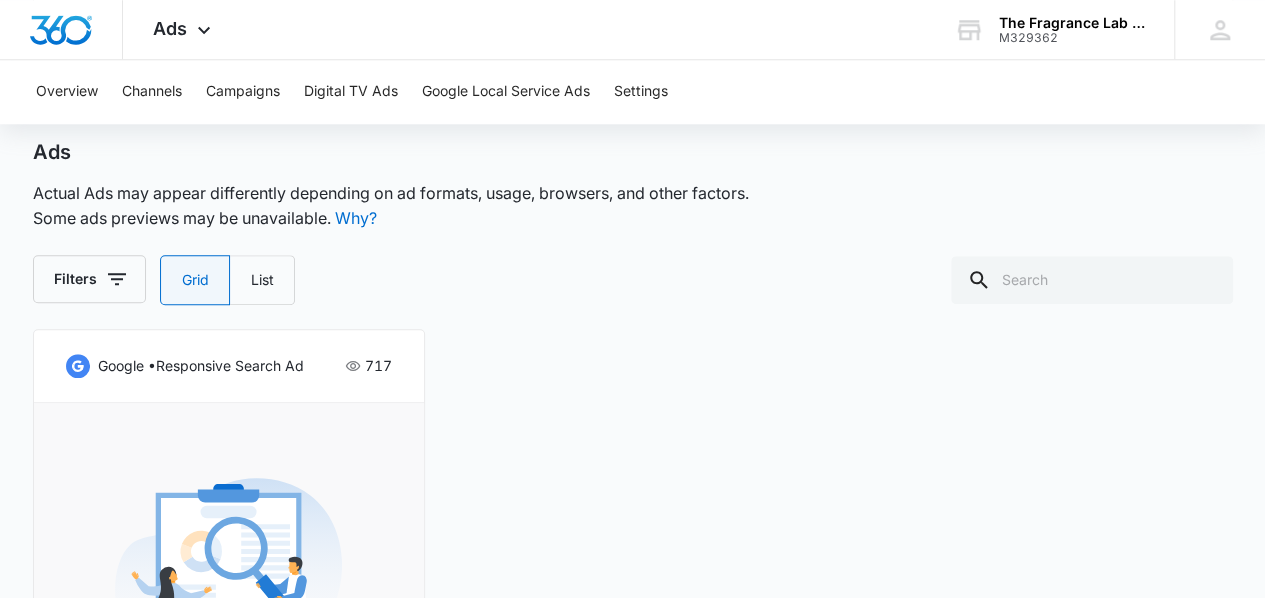scroll, scrollTop: 900, scrollLeft: 0, axis: vertical 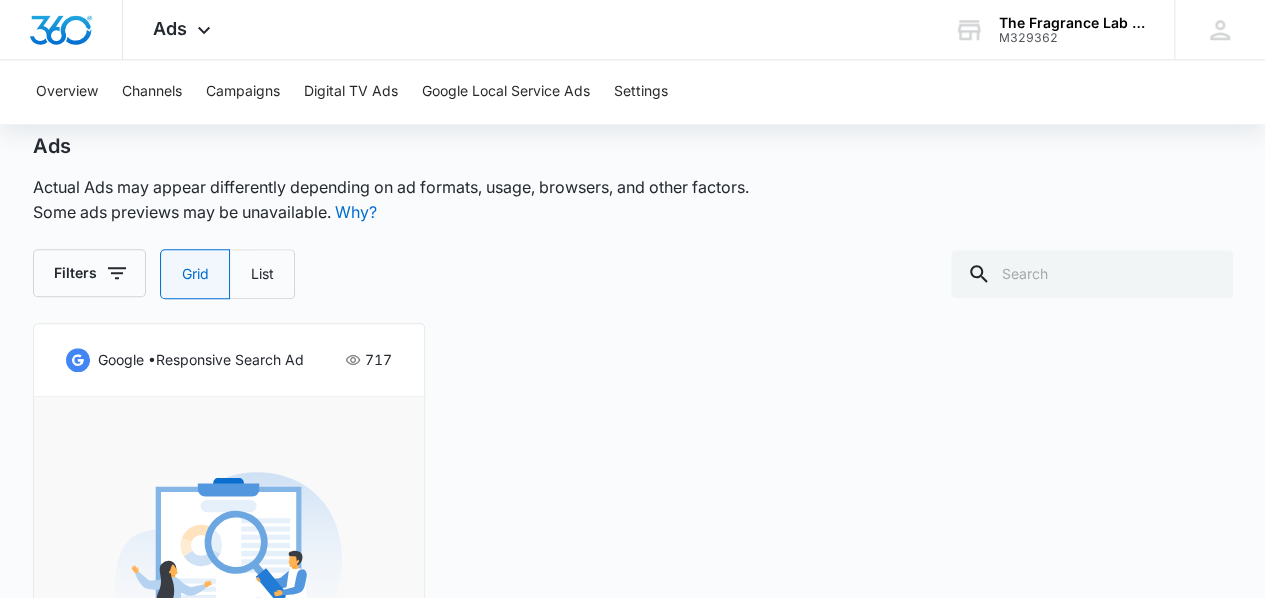 click at bounding box center [78, 360] 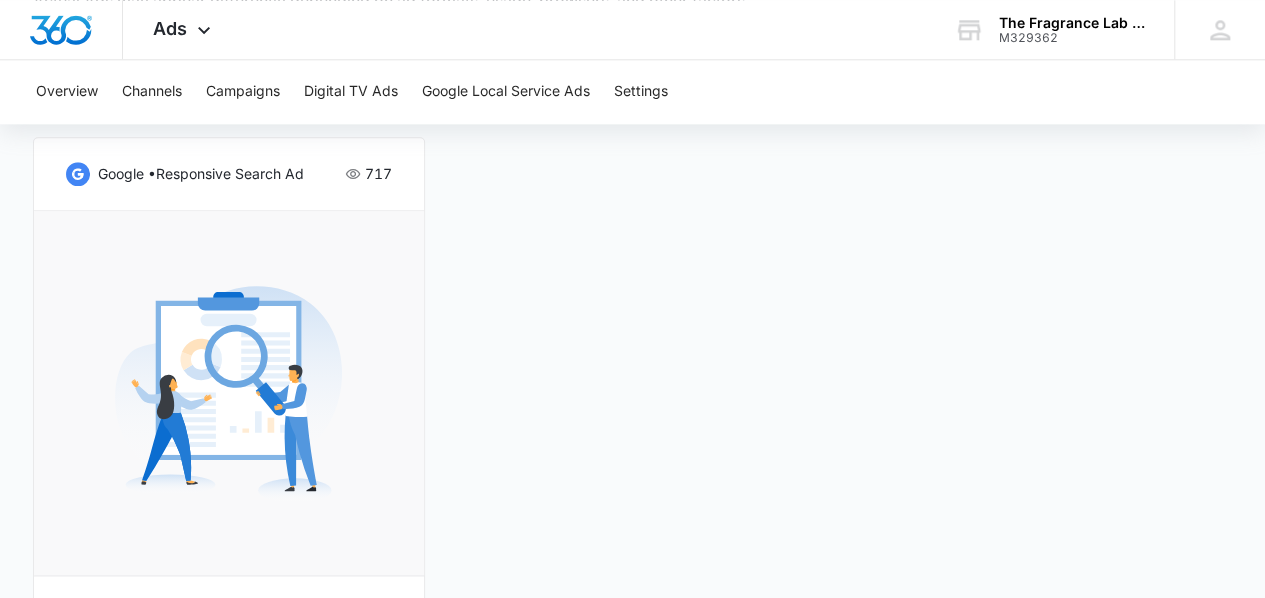scroll, scrollTop: 1300, scrollLeft: 0, axis: vertical 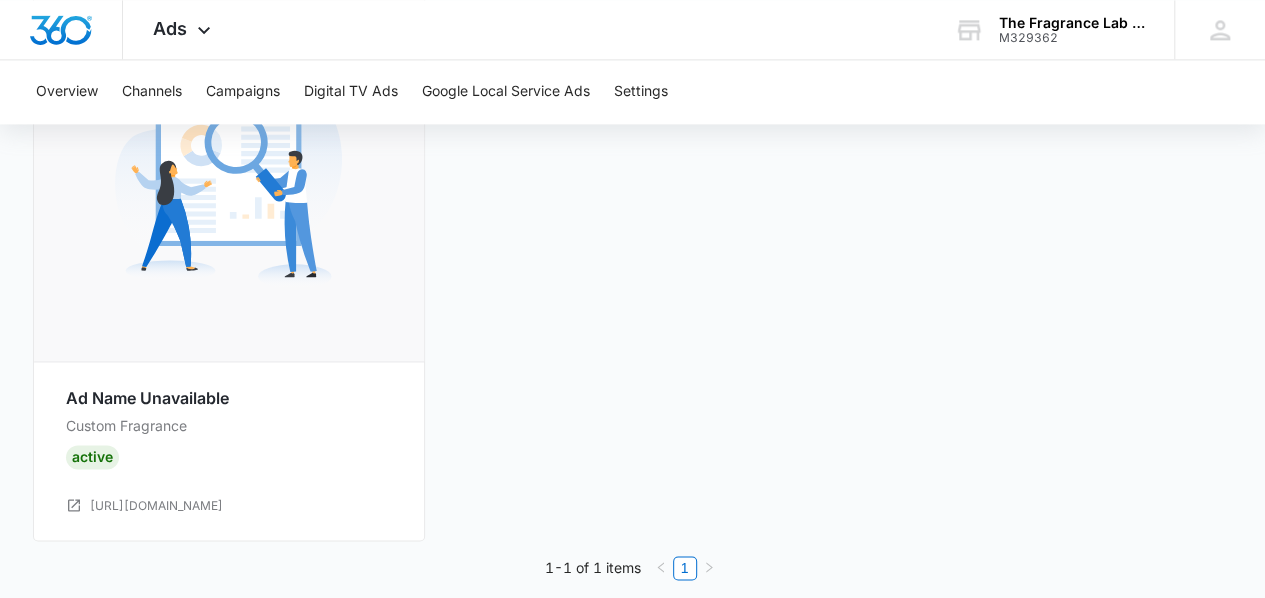 click on "Active" at bounding box center (92, 457) 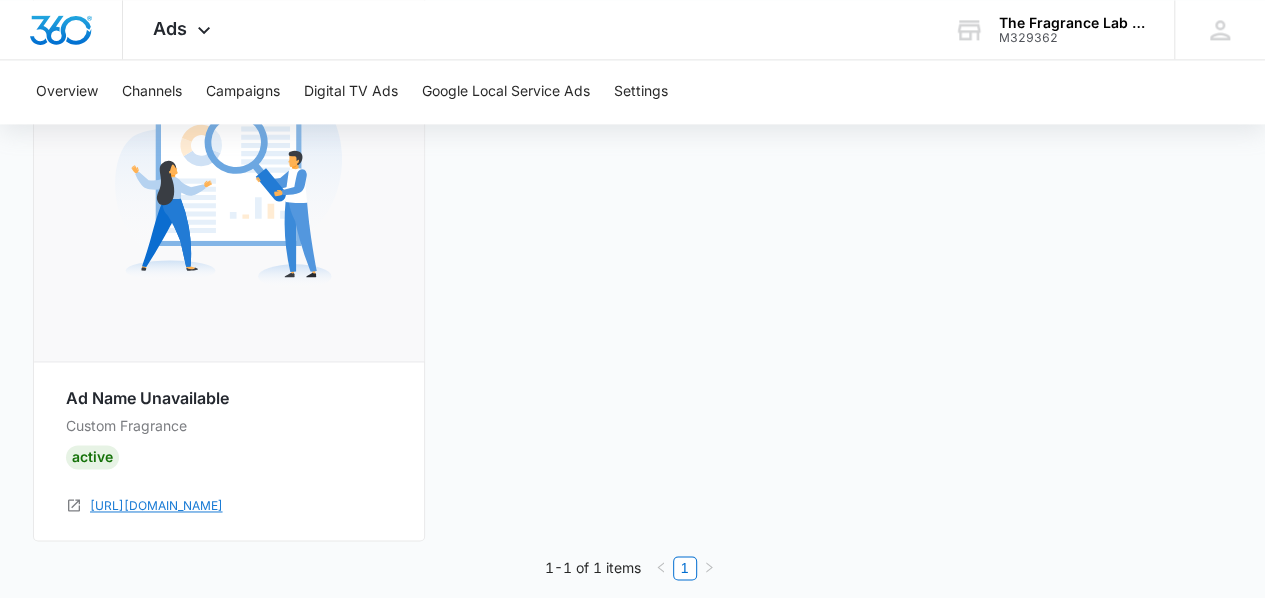 click on "[URL][DOMAIN_NAME]" at bounding box center (156, 506) 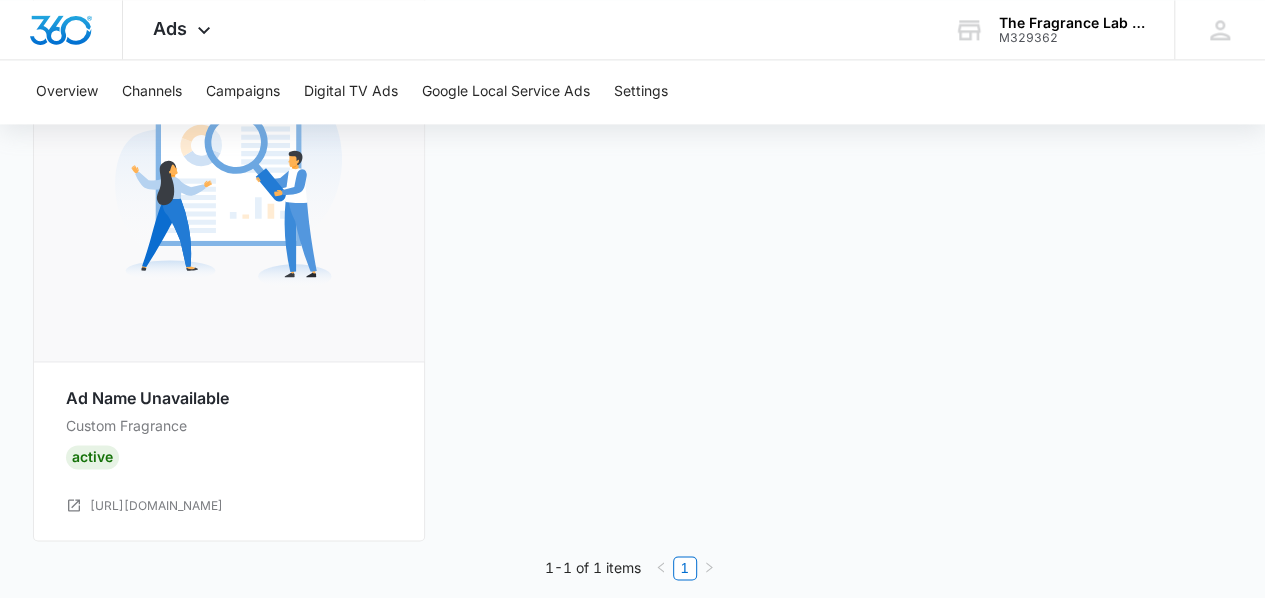 click on "Custom Fragrance" at bounding box center [229, 426] 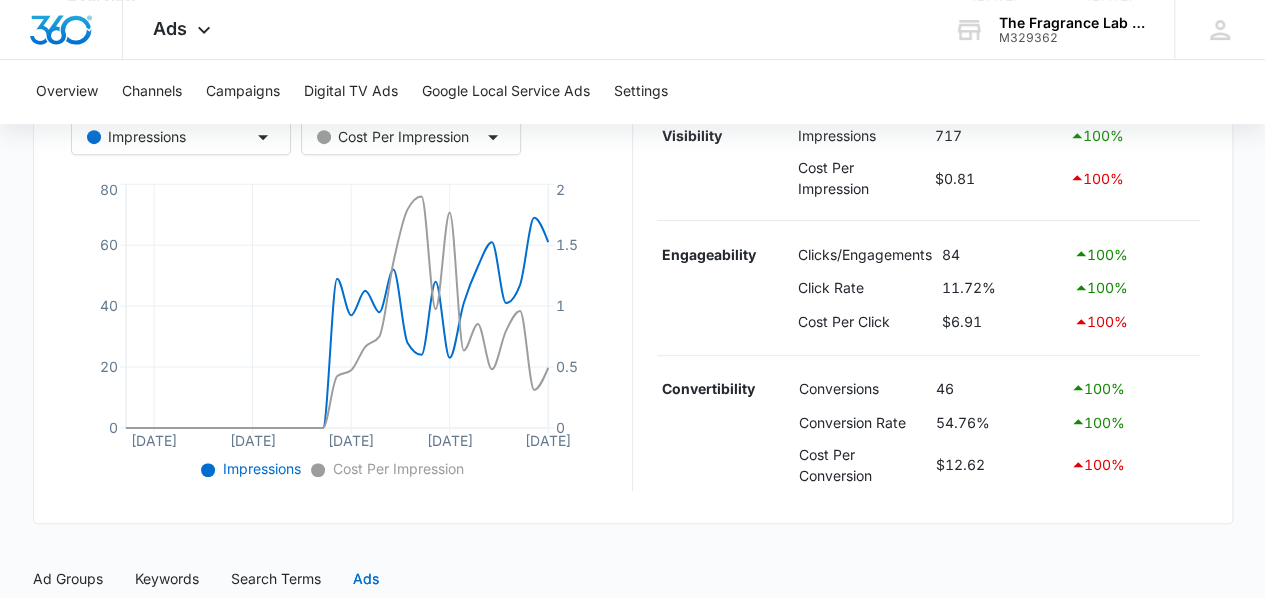 scroll, scrollTop: 800, scrollLeft: 0, axis: vertical 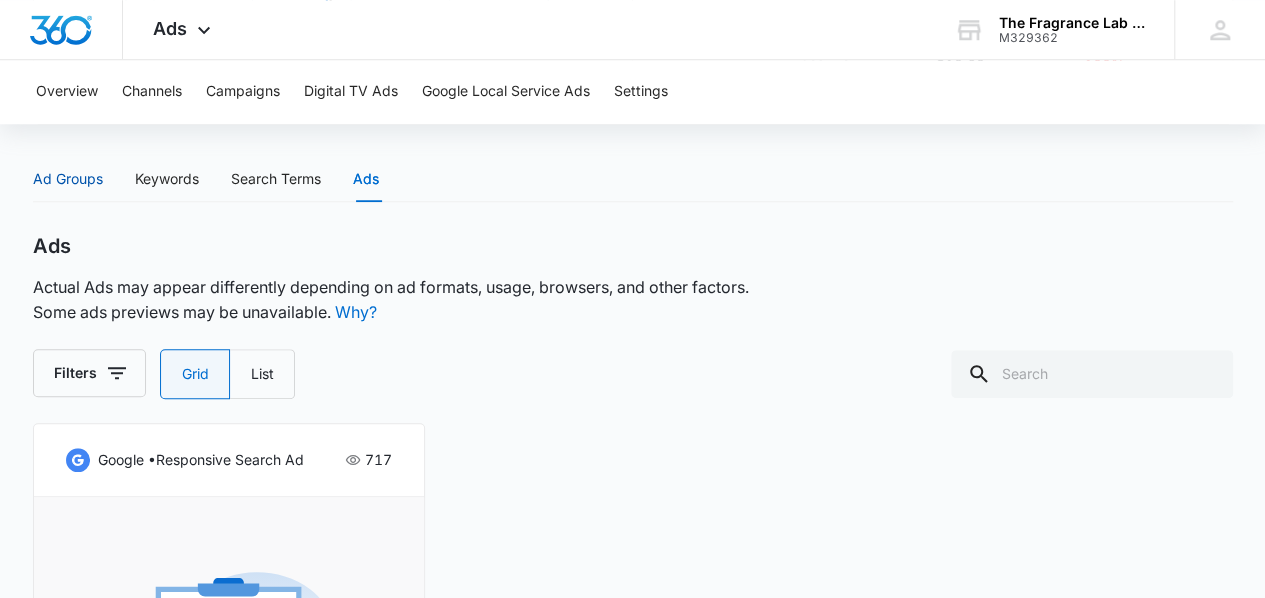 click on "Ad Groups" at bounding box center (68, 179) 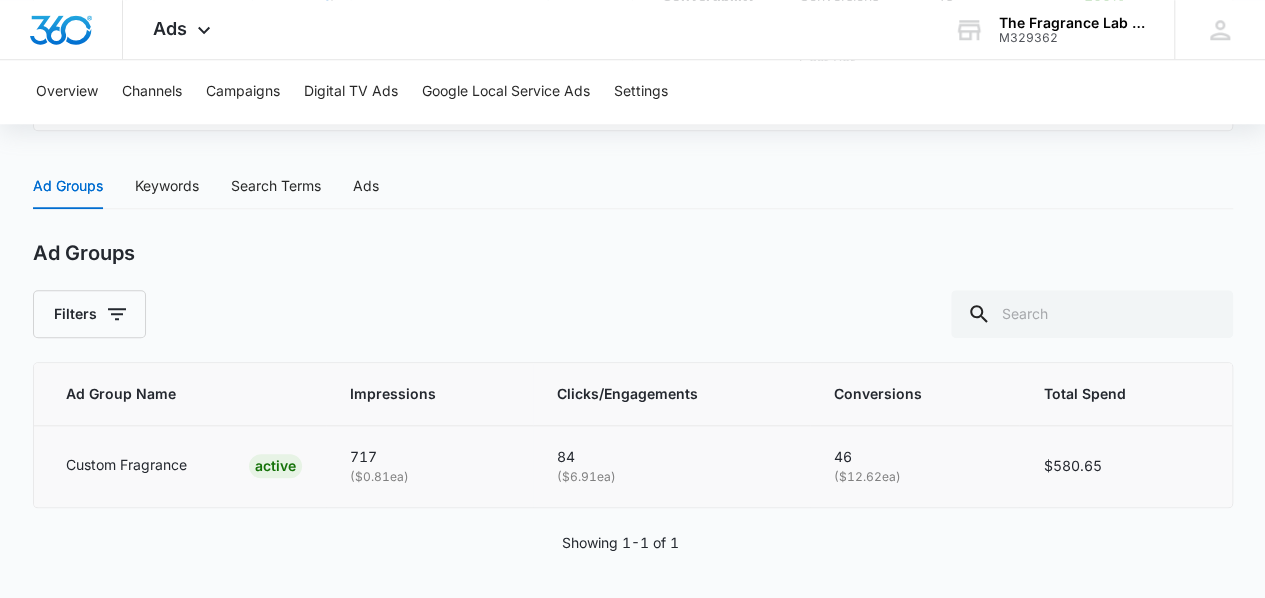 drag, startPoint x: 135, startPoint y: 461, endPoint x: 132, endPoint y: 477, distance: 16.27882 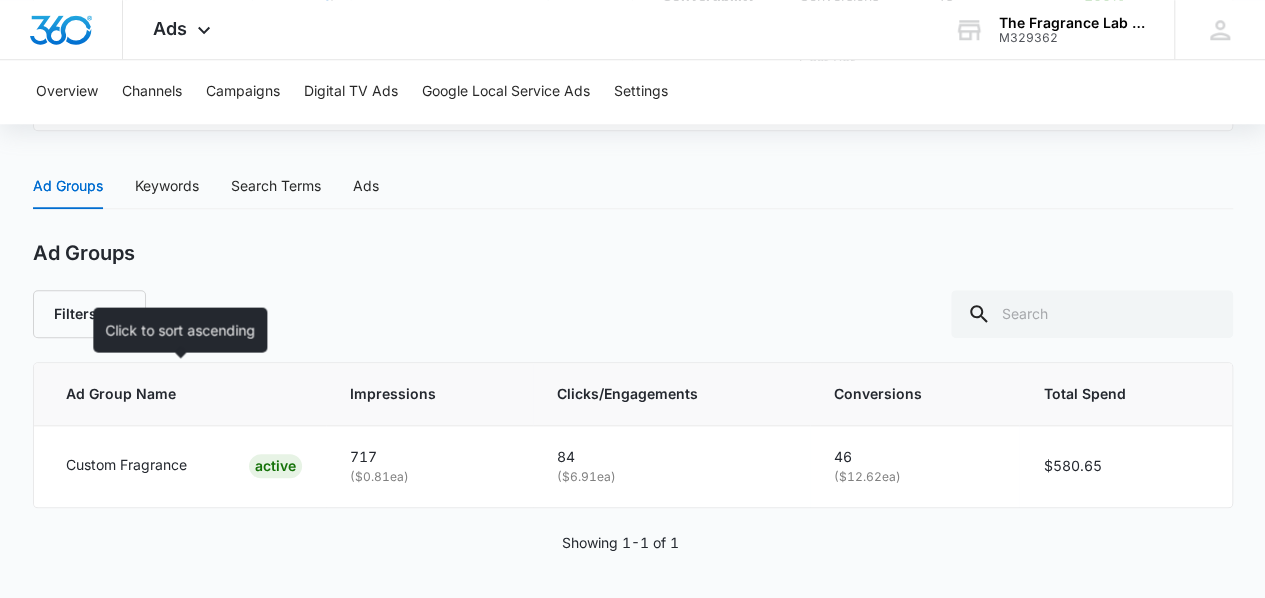 click on "Ad Group Name" at bounding box center [169, 394] 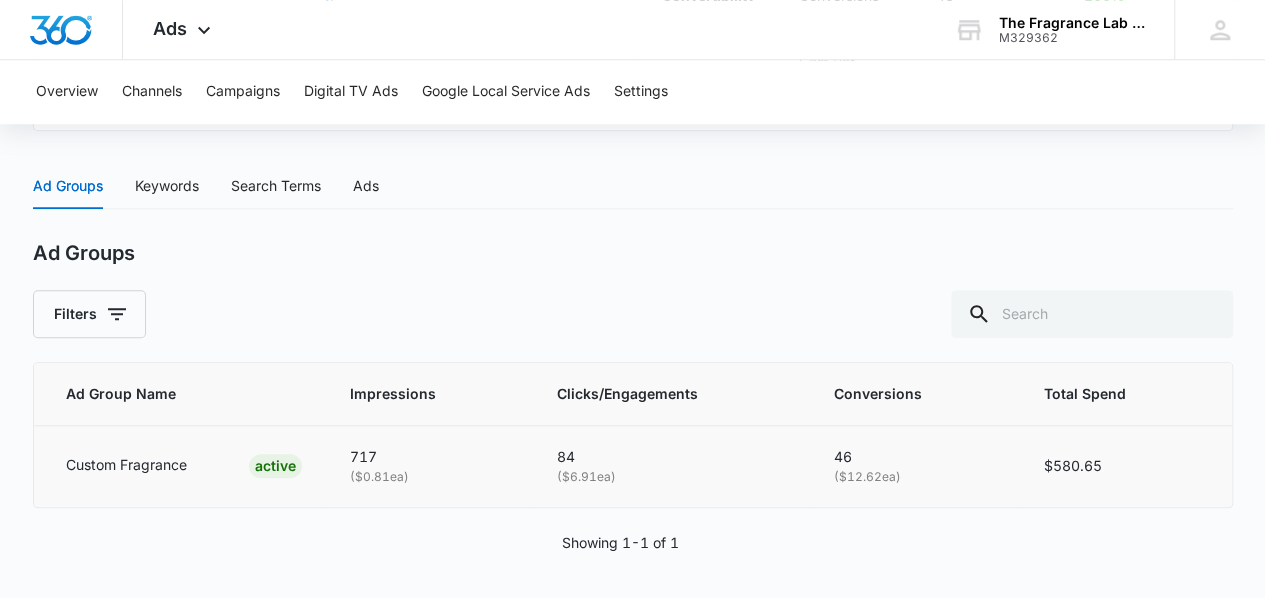 click on "ACTIVE" at bounding box center (275, 466) 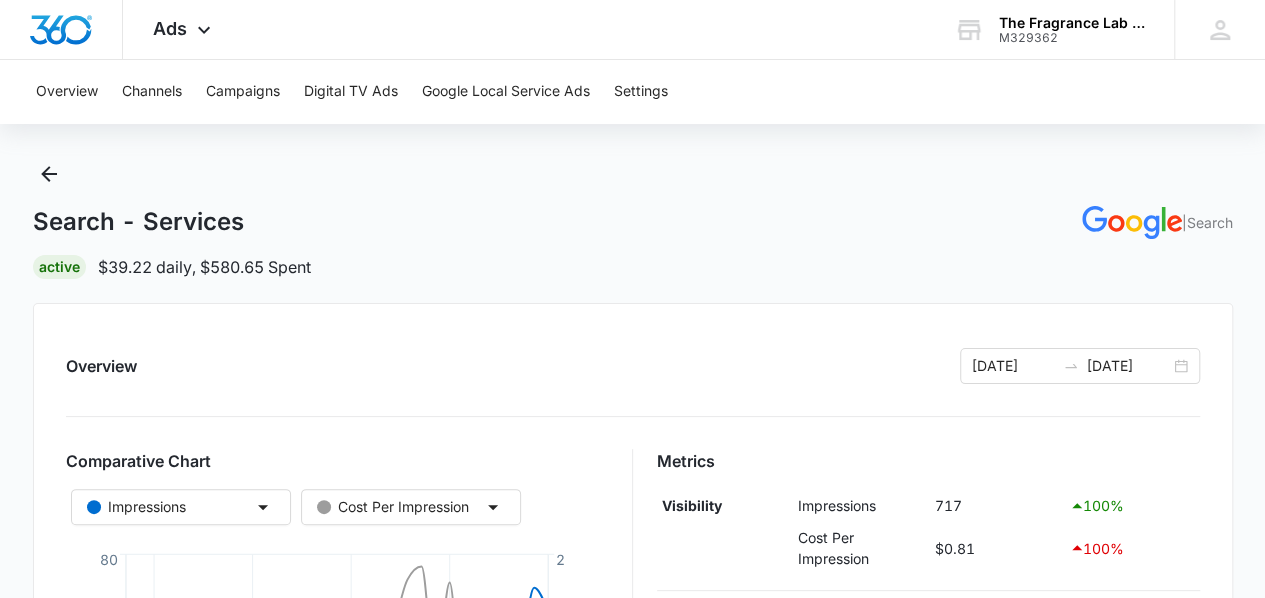 scroll, scrollTop: 0, scrollLeft: 0, axis: both 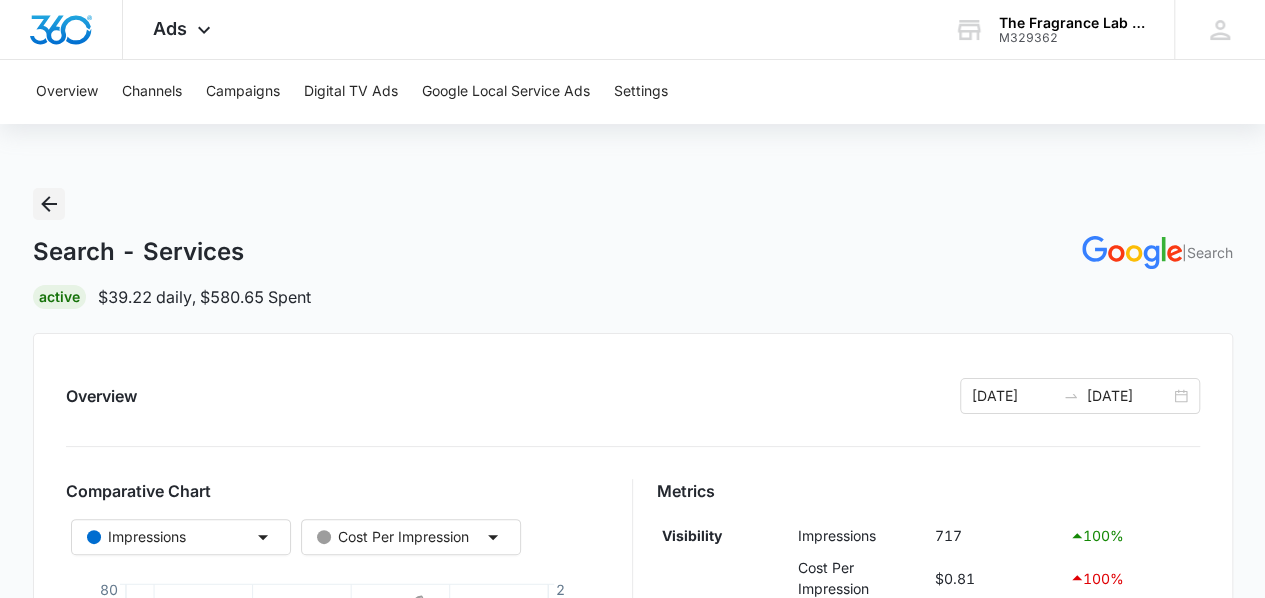 click 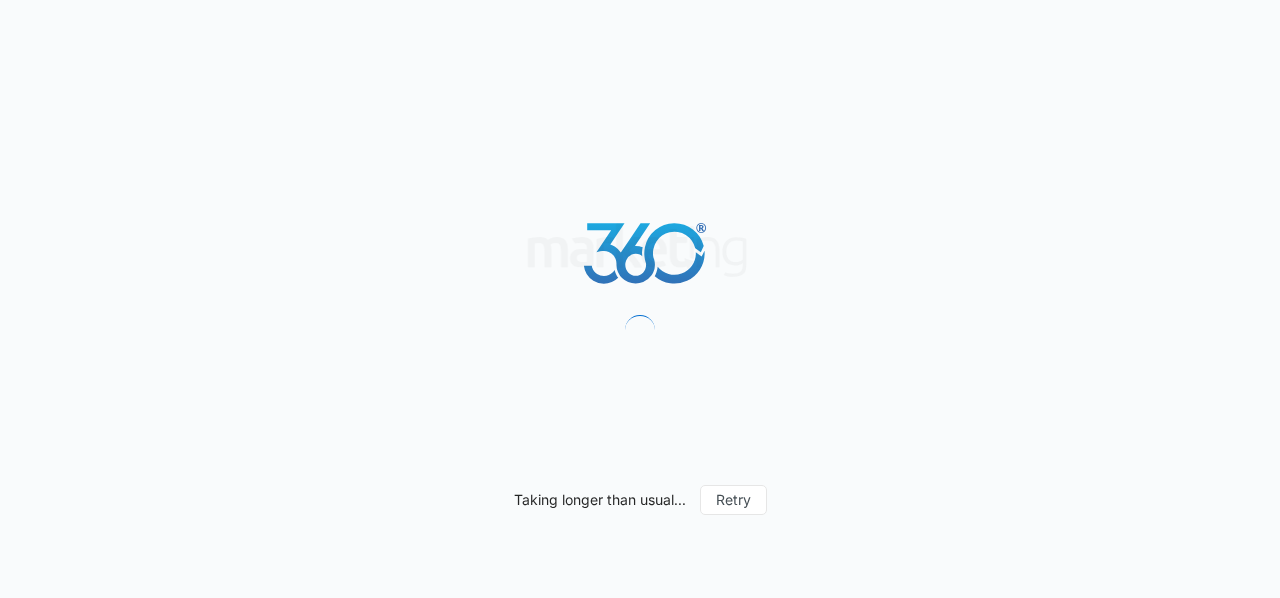 scroll, scrollTop: 0, scrollLeft: 0, axis: both 